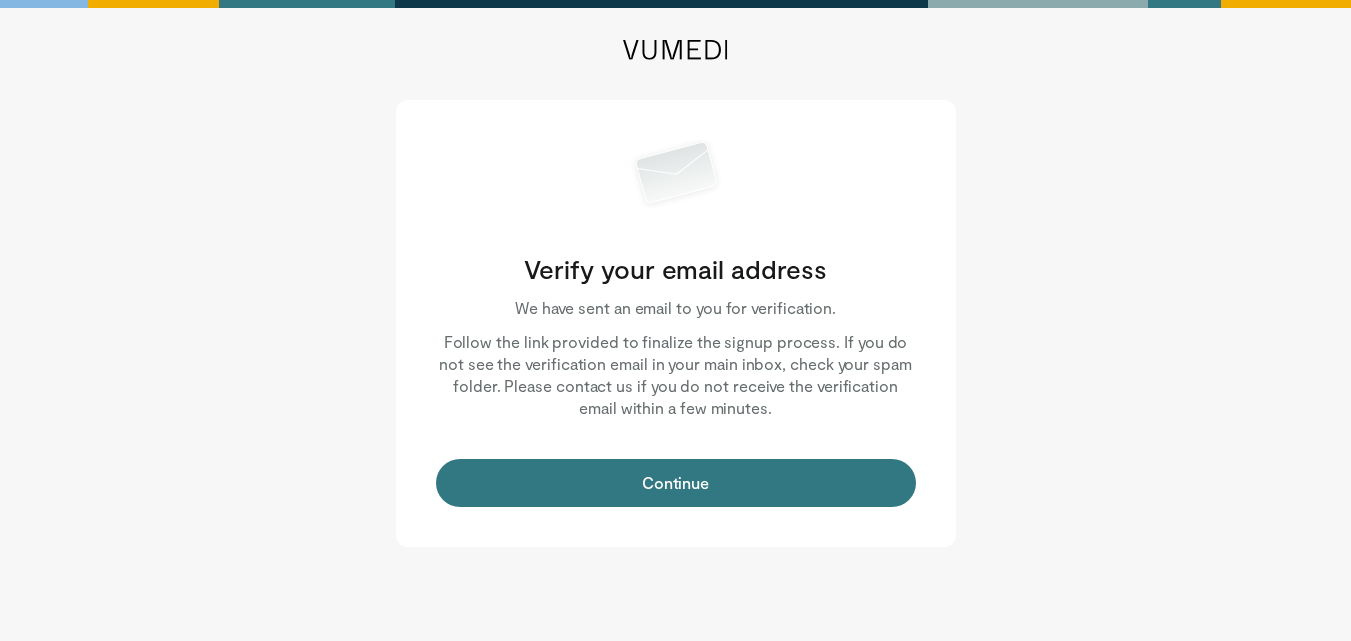 scroll, scrollTop: 0, scrollLeft: 0, axis: both 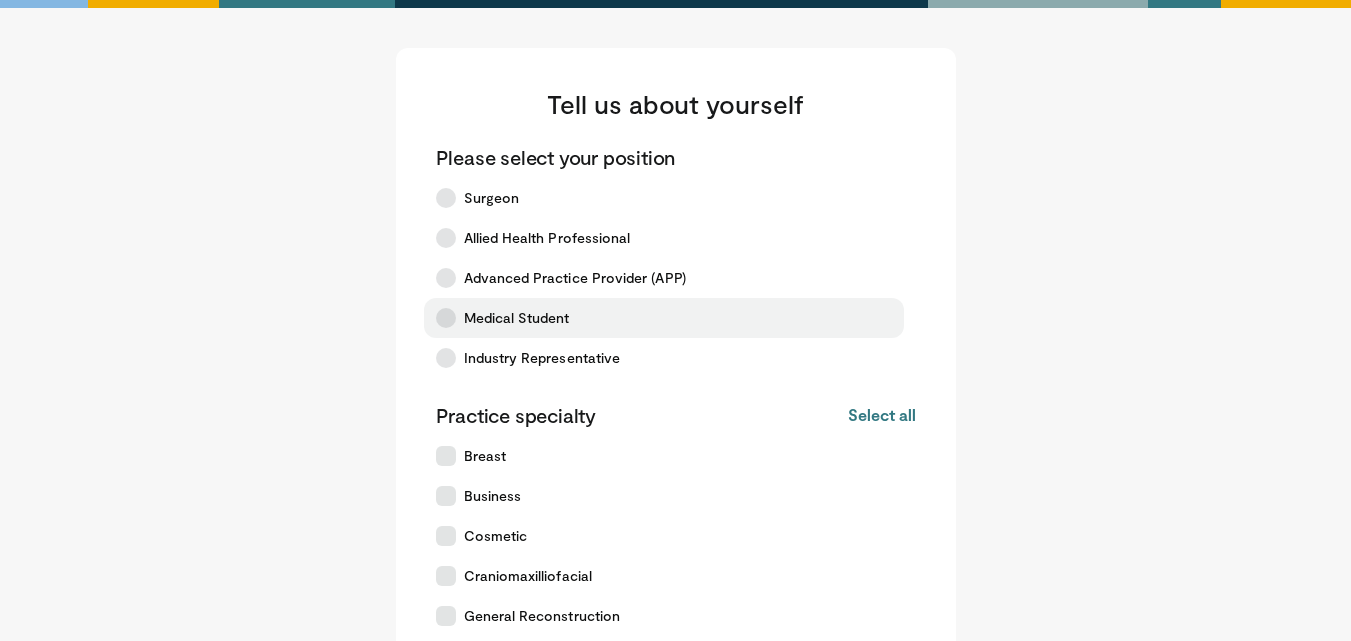 click at bounding box center (446, 318) 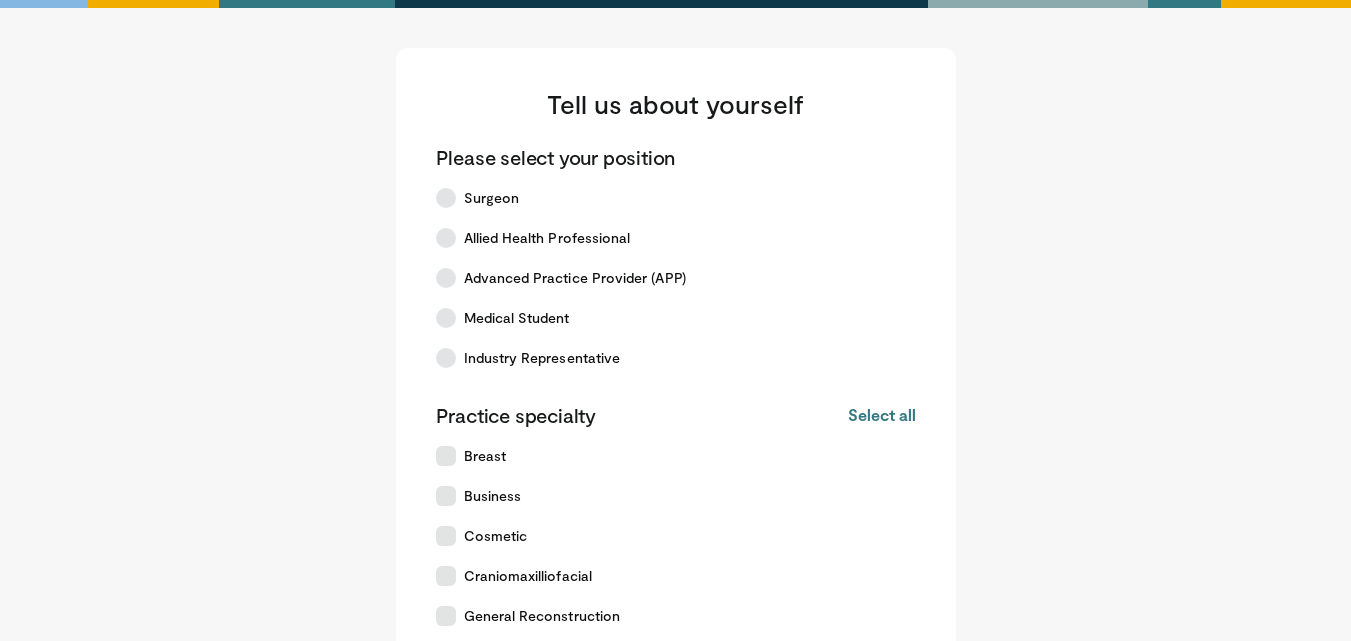 click on "Tell us about yourself
Please select your position
Surgeon
Allied Health Professional
Advanced Practice Provider (APP)
Medical Student
Industry Representative
Practice specialty
Select all
Deselect all
Breast
Business
Cosmetic
Craniomaxilliofacial" at bounding box center [676, 444] 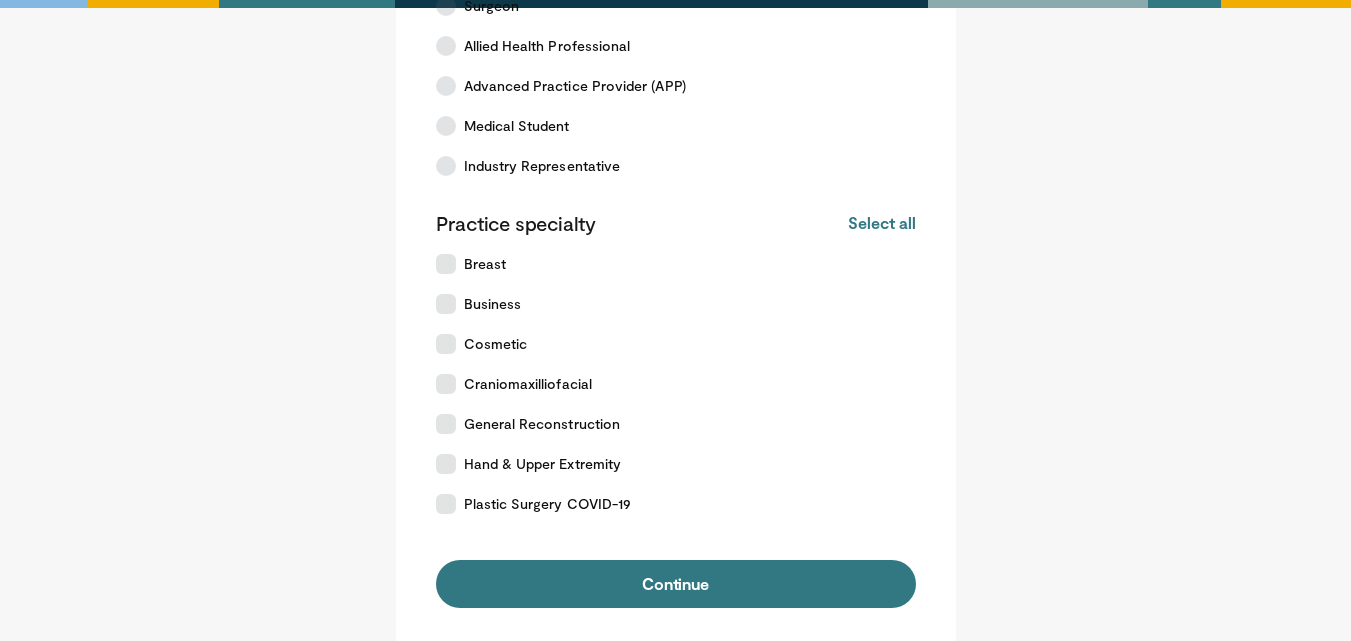 scroll, scrollTop: 200, scrollLeft: 0, axis: vertical 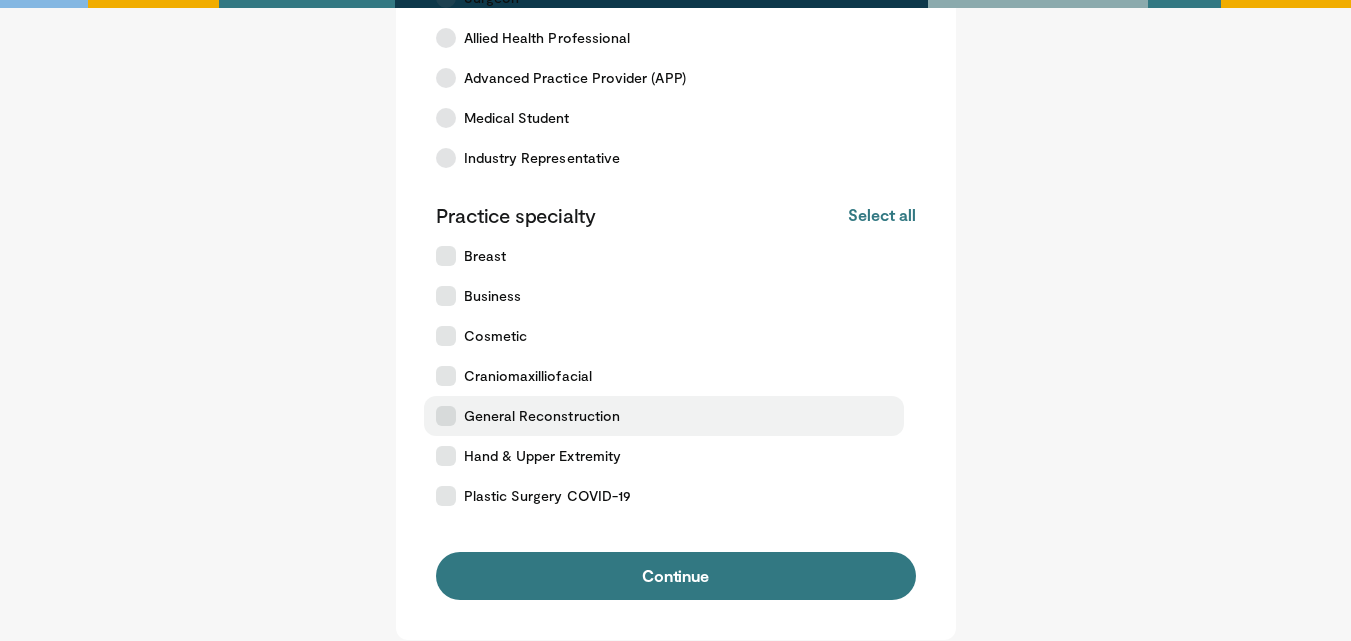 click at bounding box center [446, 416] 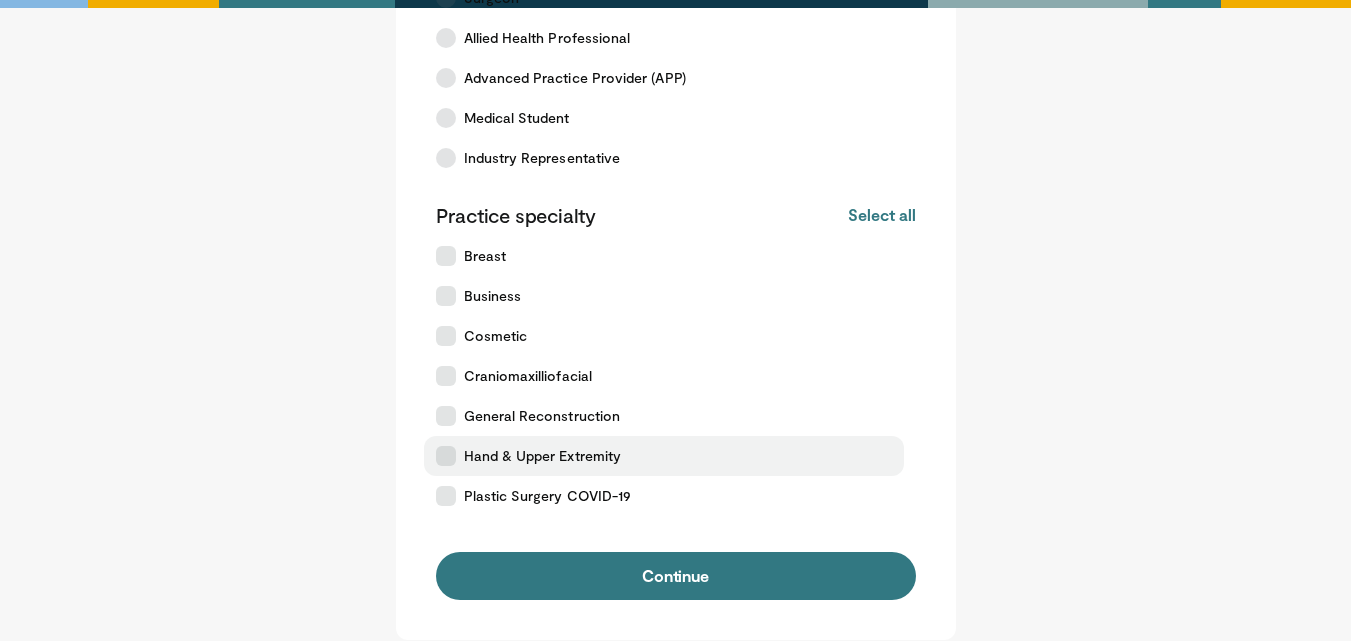 click at bounding box center (446, 456) 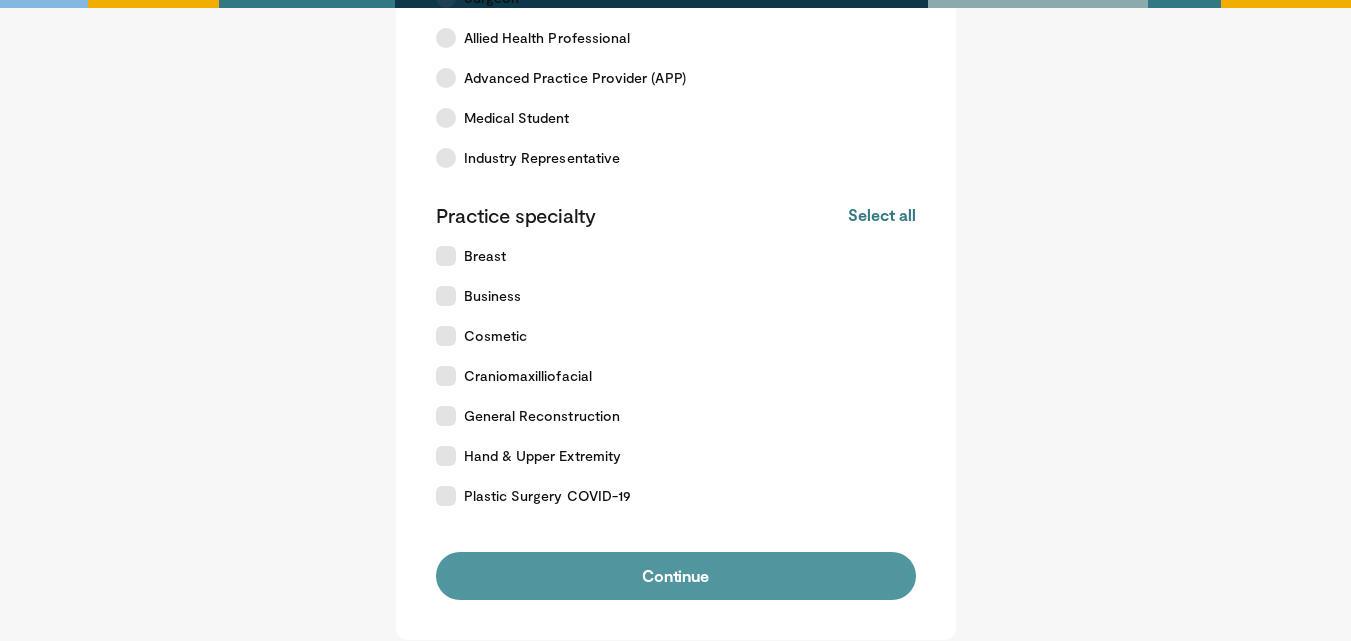 click on "Continue" at bounding box center [676, 576] 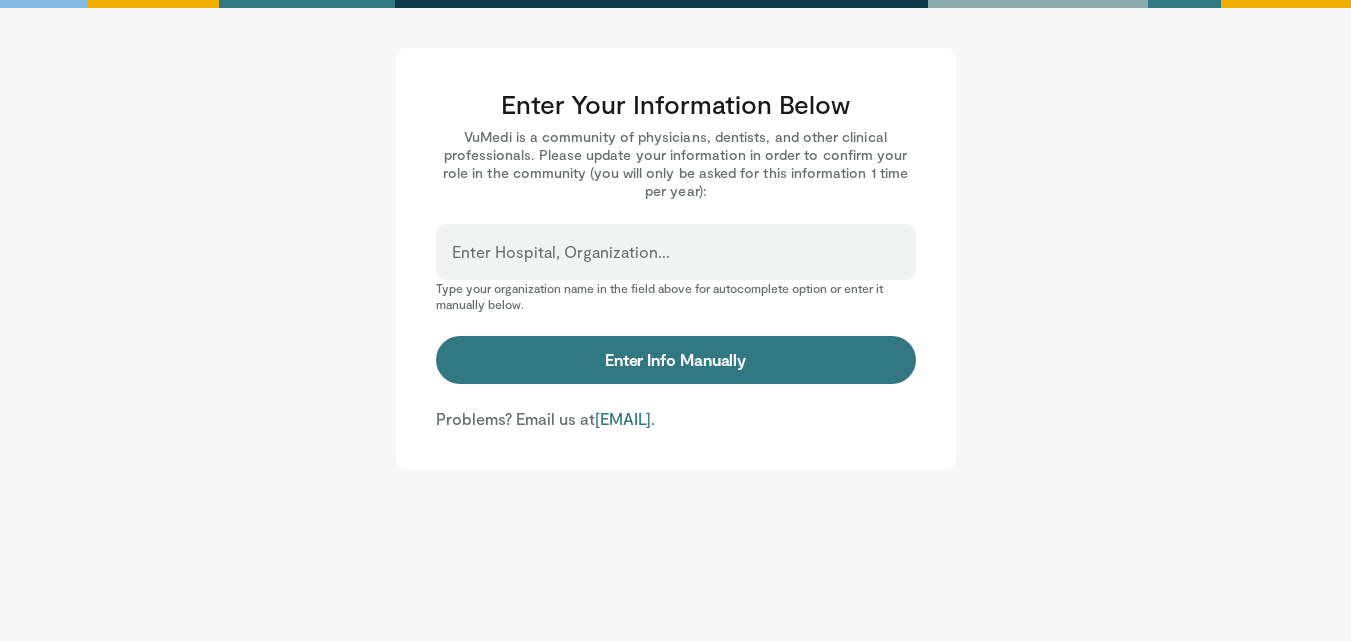 scroll, scrollTop: 0, scrollLeft: 0, axis: both 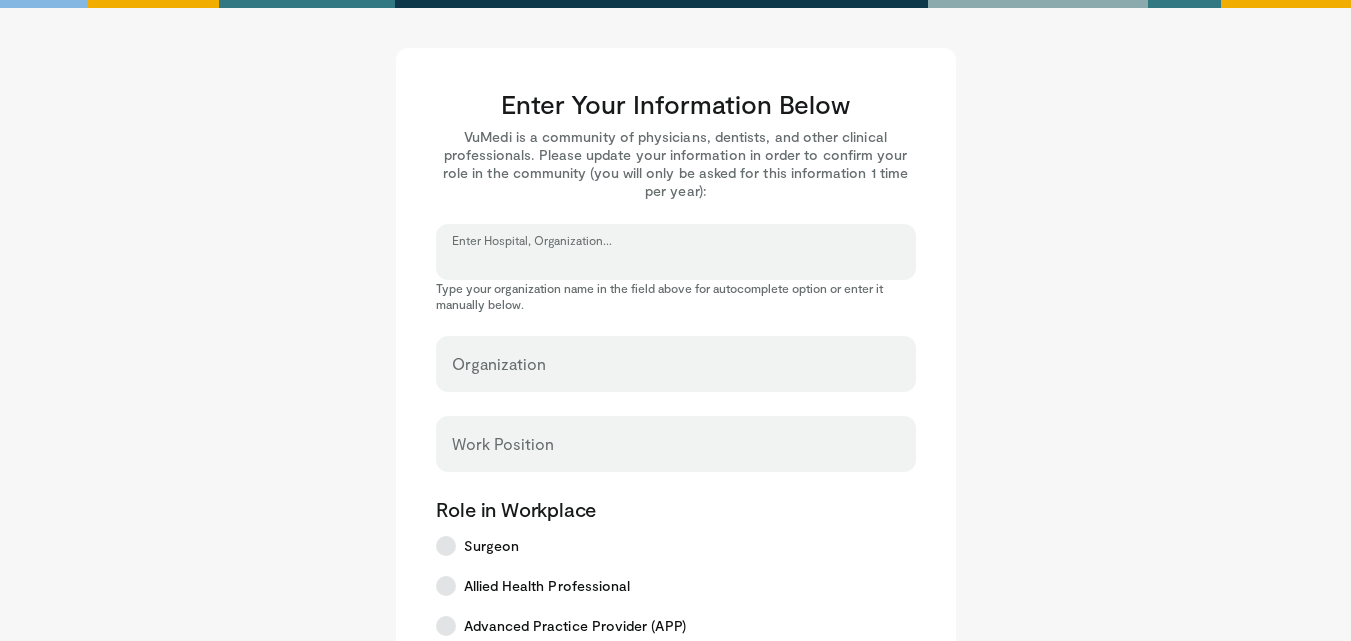 click on "Enter Hospital, Organization..." at bounding box center (676, 261) 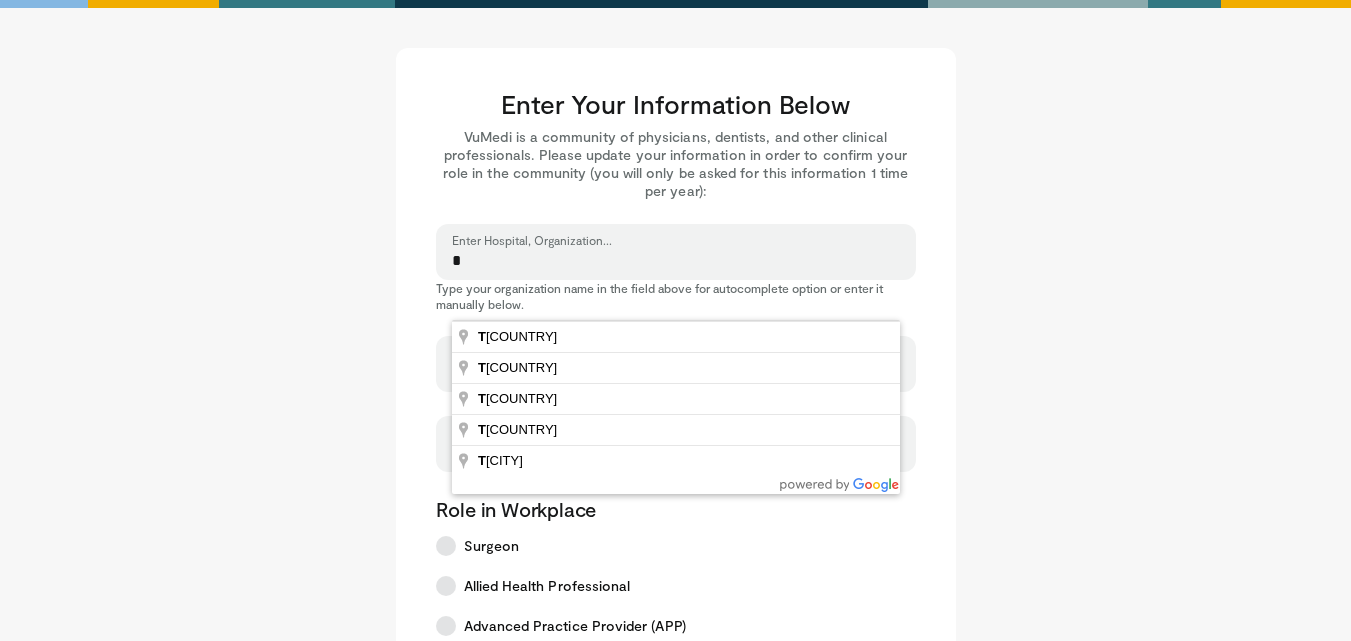 click on "*" at bounding box center (676, 261) 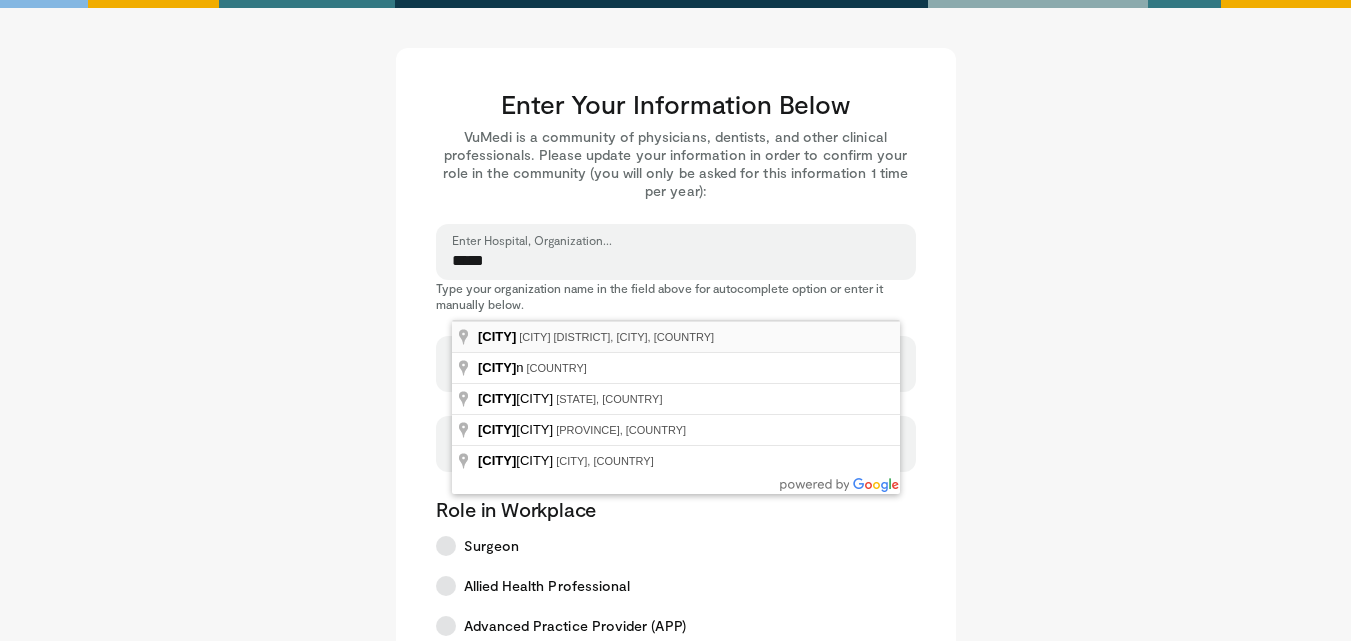 type on "**********" 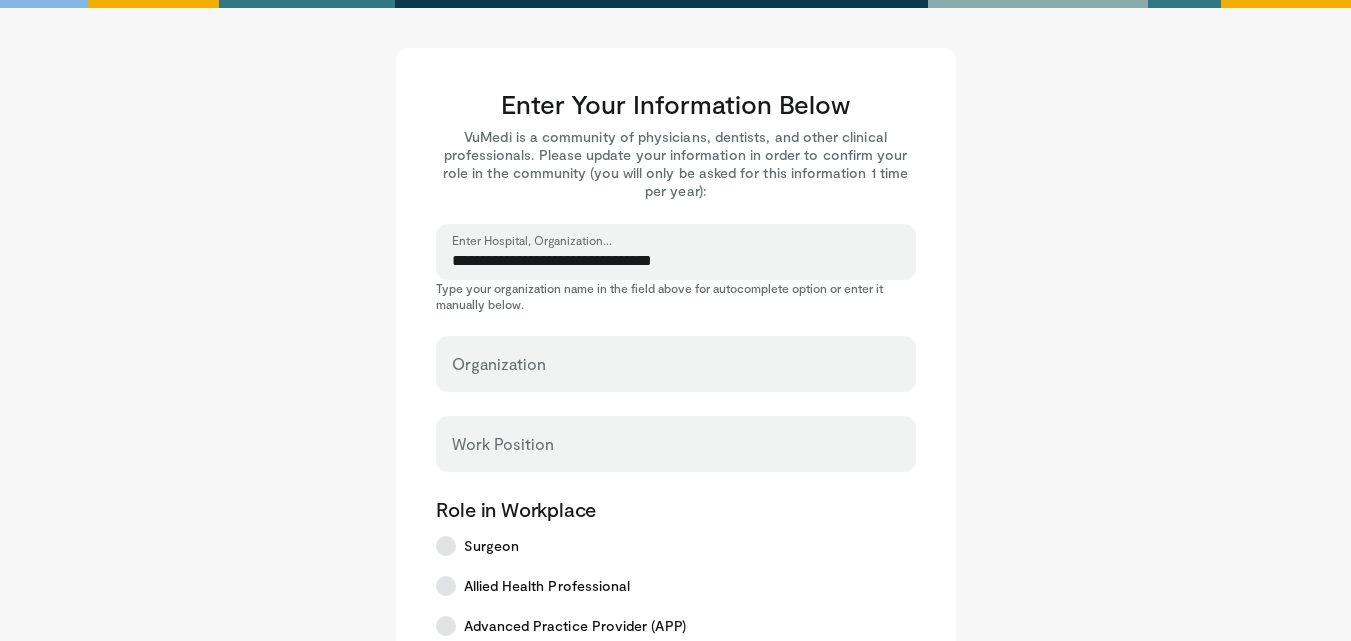 select on "**" 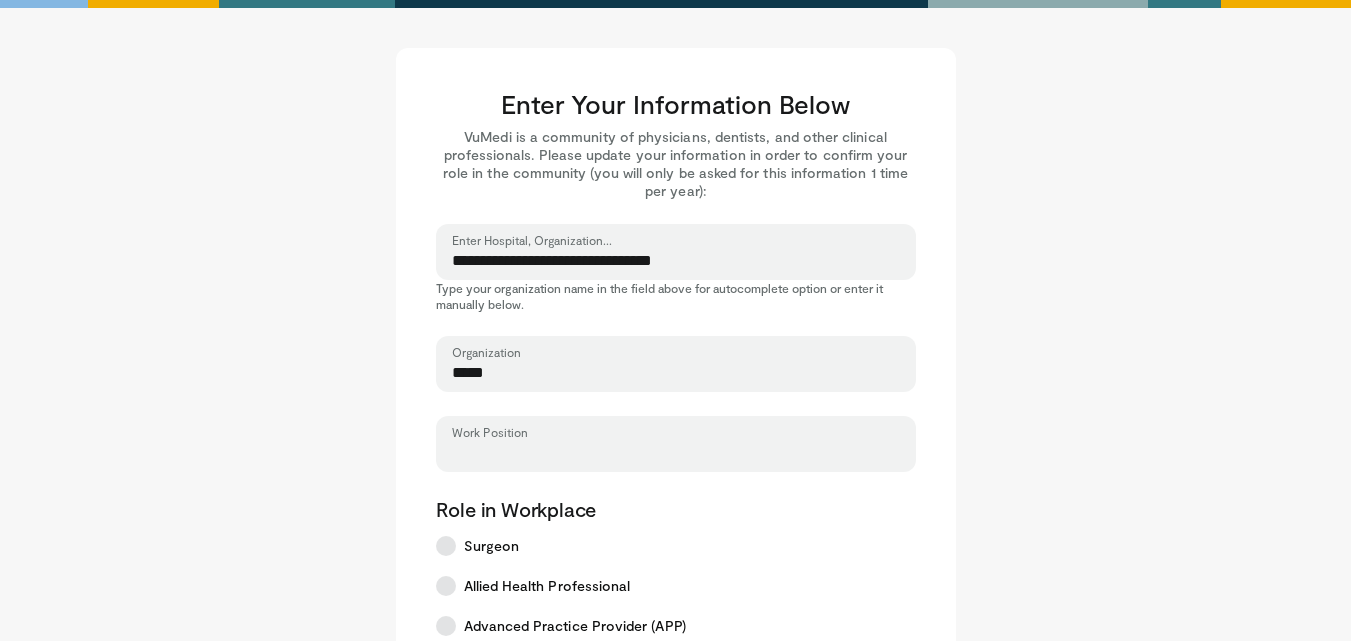 click on "Work Position" at bounding box center [676, 453] 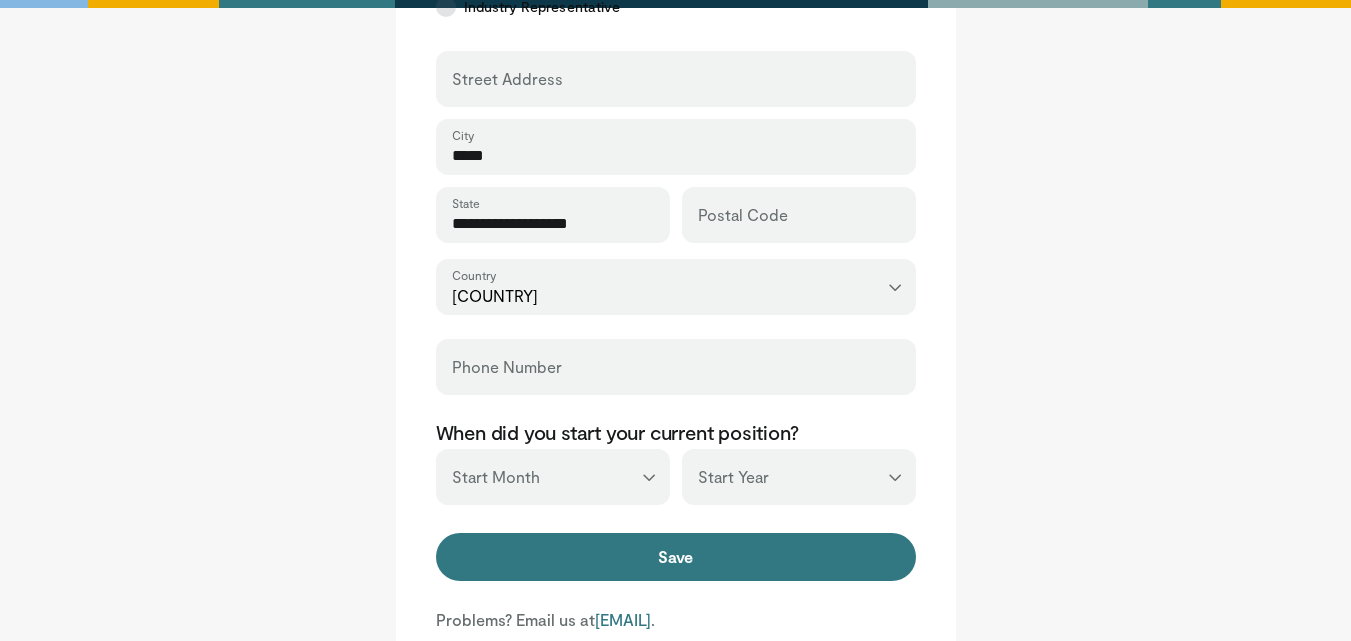 scroll, scrollTop: 704, scrollLeft: 0, axis: vertical 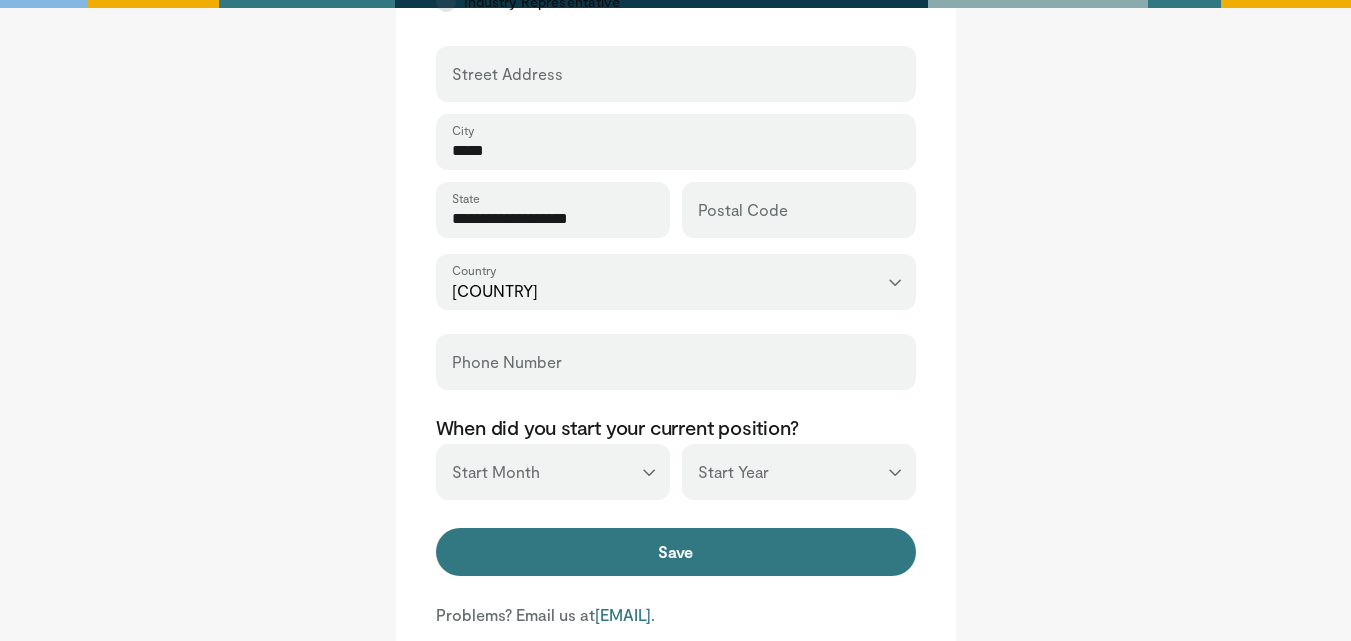 type on "**" 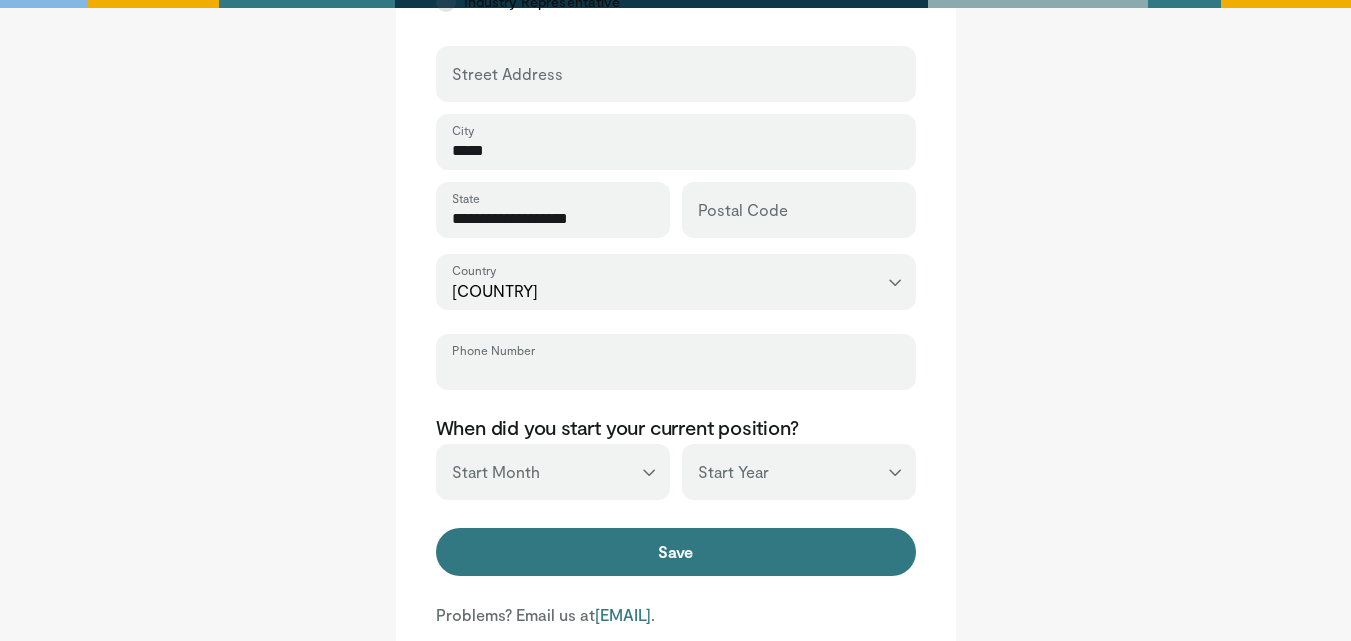 click on "Phone Number" at bounding box center [676, 371] 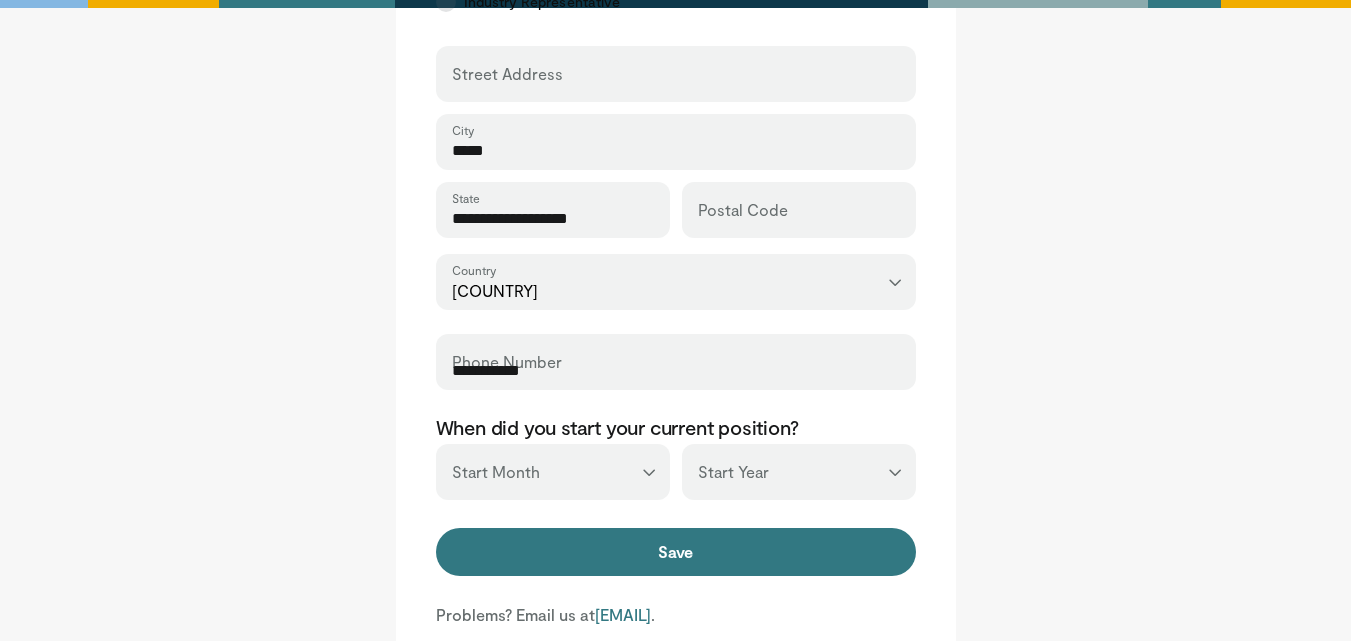 type on "**********" 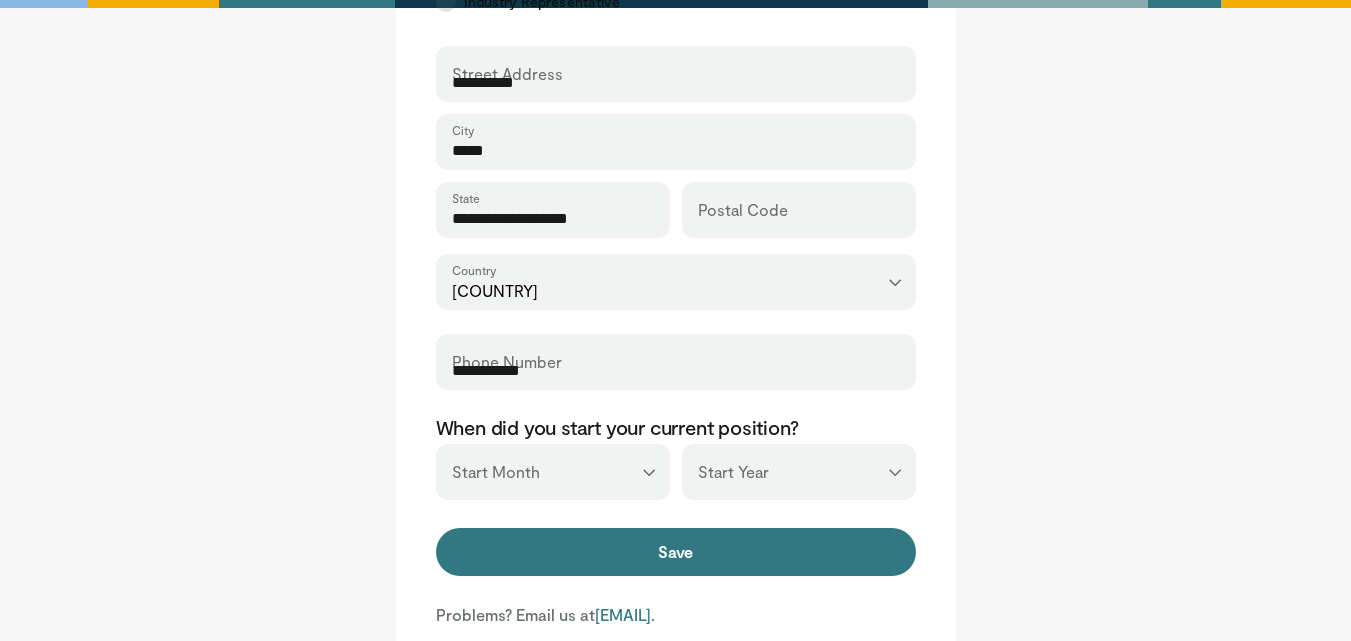 type on "*****" 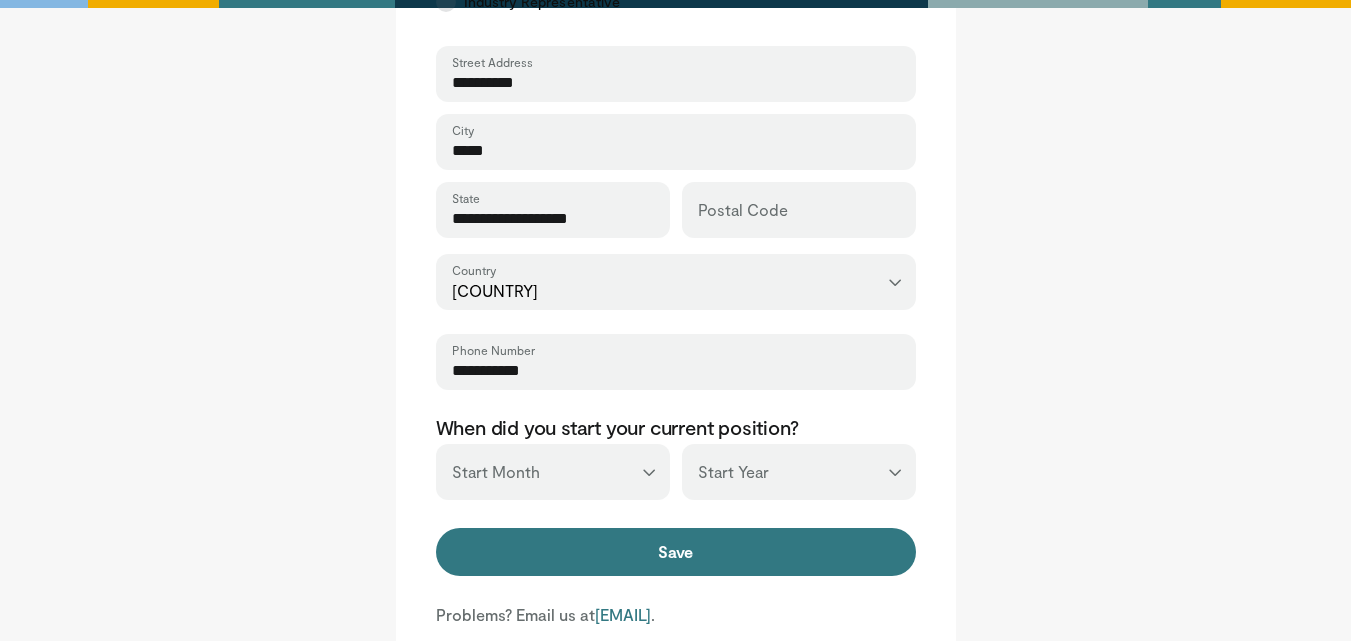 click on "***
*******
********
*****
*****
***
****
****
******
*********
*******
********
********" at bounding box center [553, 472] 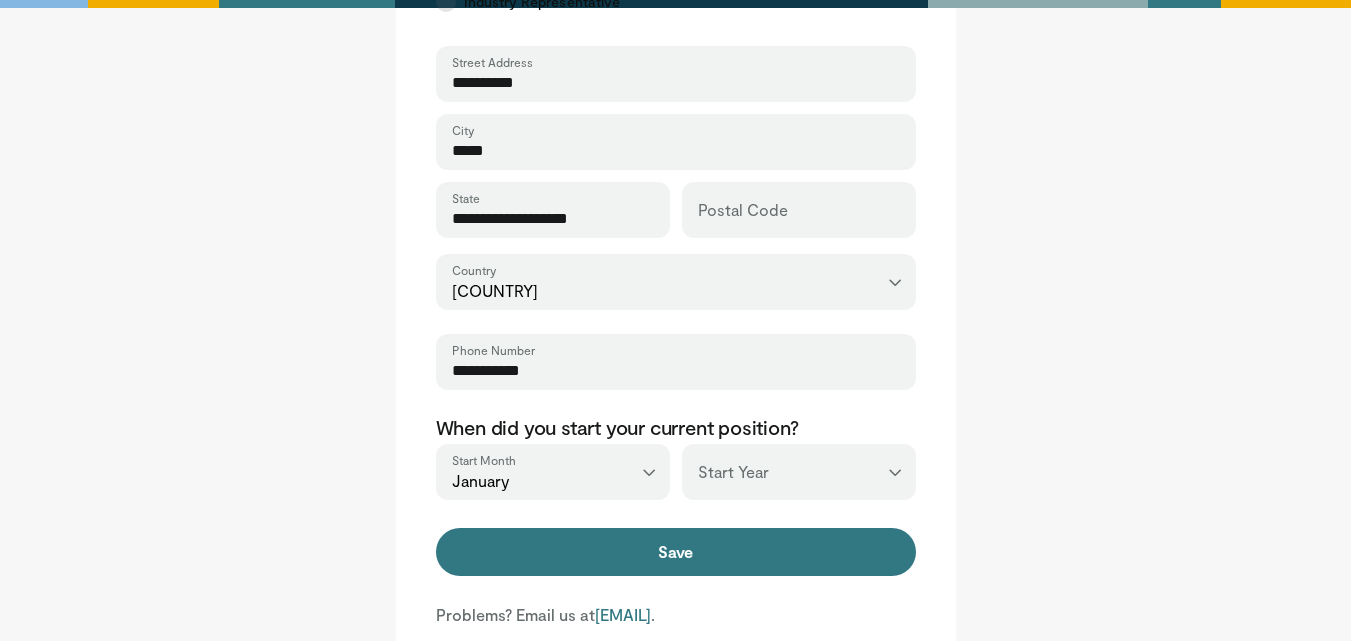 click on "***
****
****
****
****
****
****
****
****
****
****
****
****
****
****
****
****
****
****
****
****
****
****
****
****
****
****
****
****
**** **** **** **** ****" at bounding box center (799, 472) 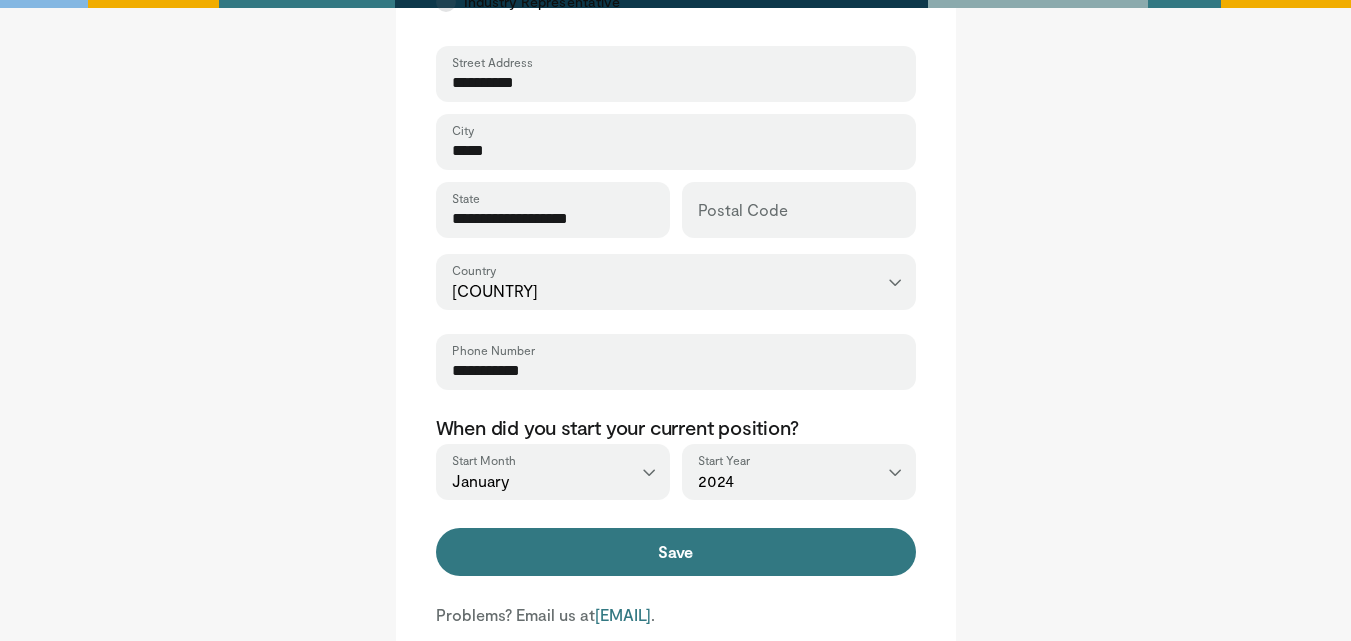 click on "***
*******
********
*****
*****
***
****
****
******
*********
*******
********
********" at bounding box center (553, 472) 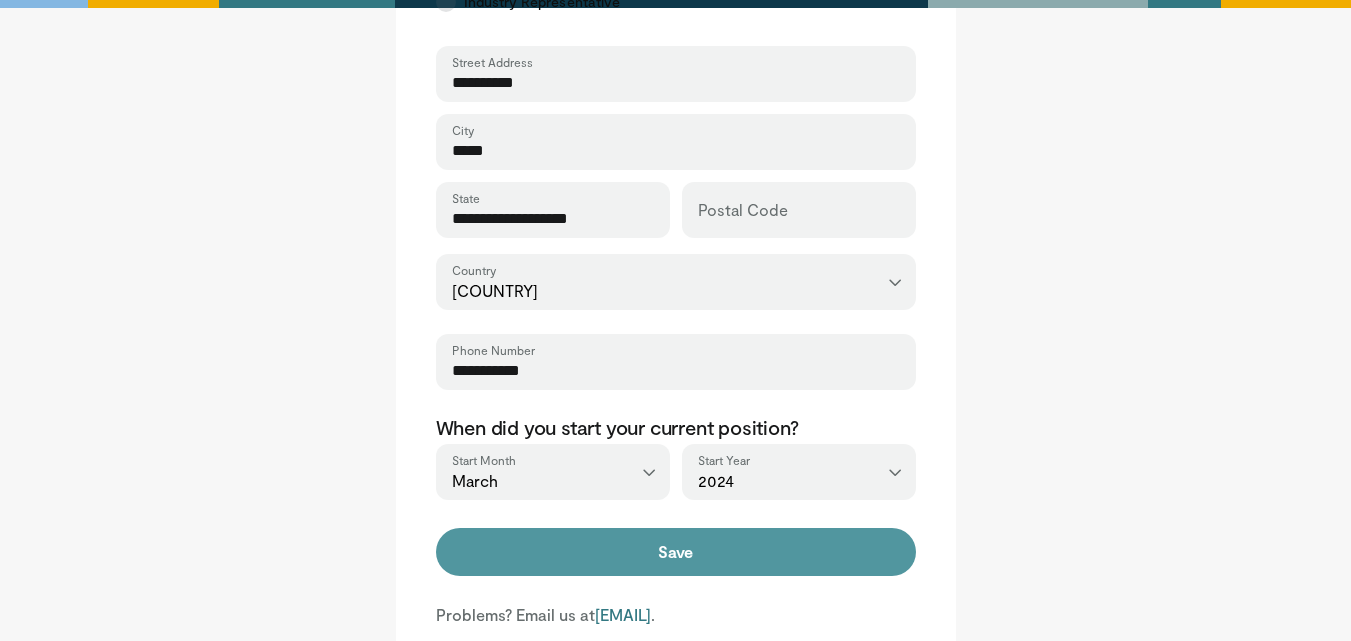 click on "Save" at bounding box center (676, 552) 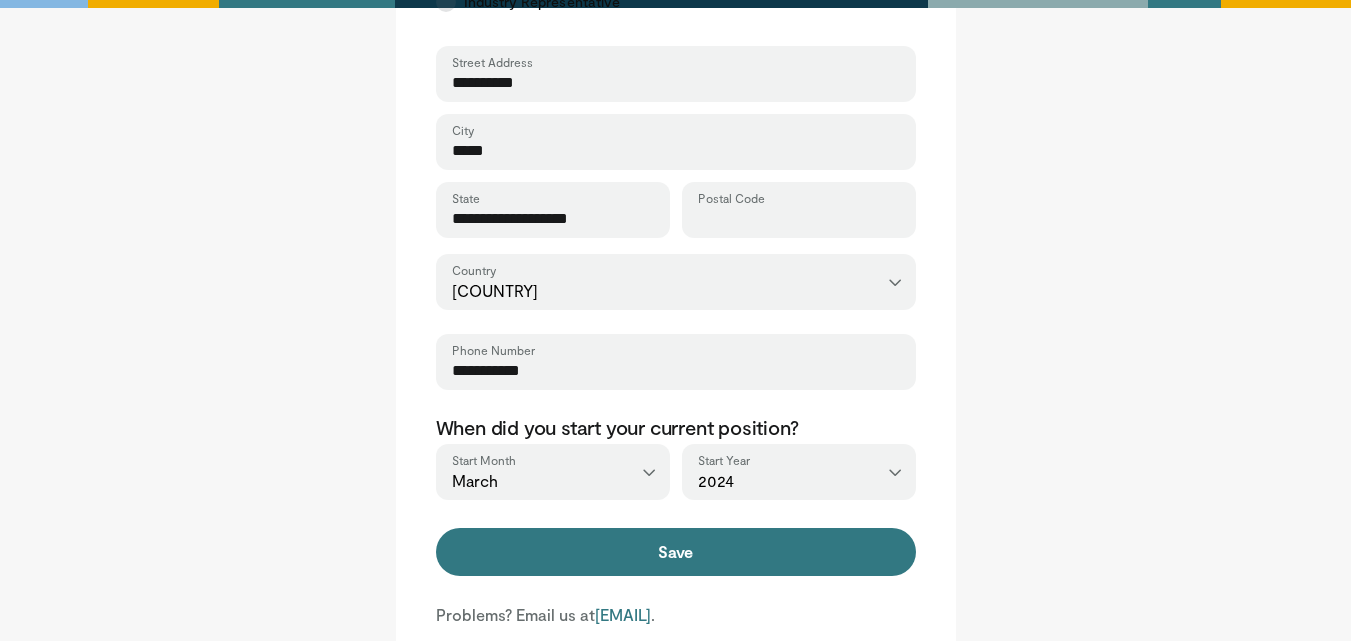 click on "Postal Code" at bounding box center [799, 219] 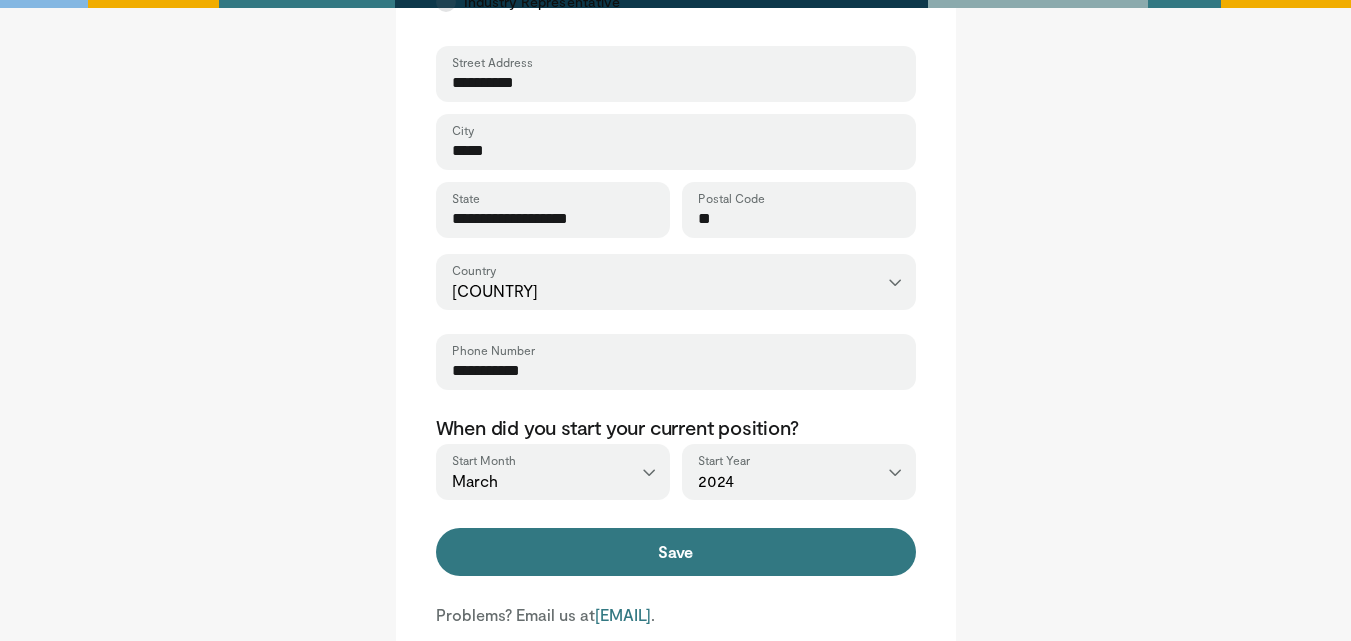 type on "*" 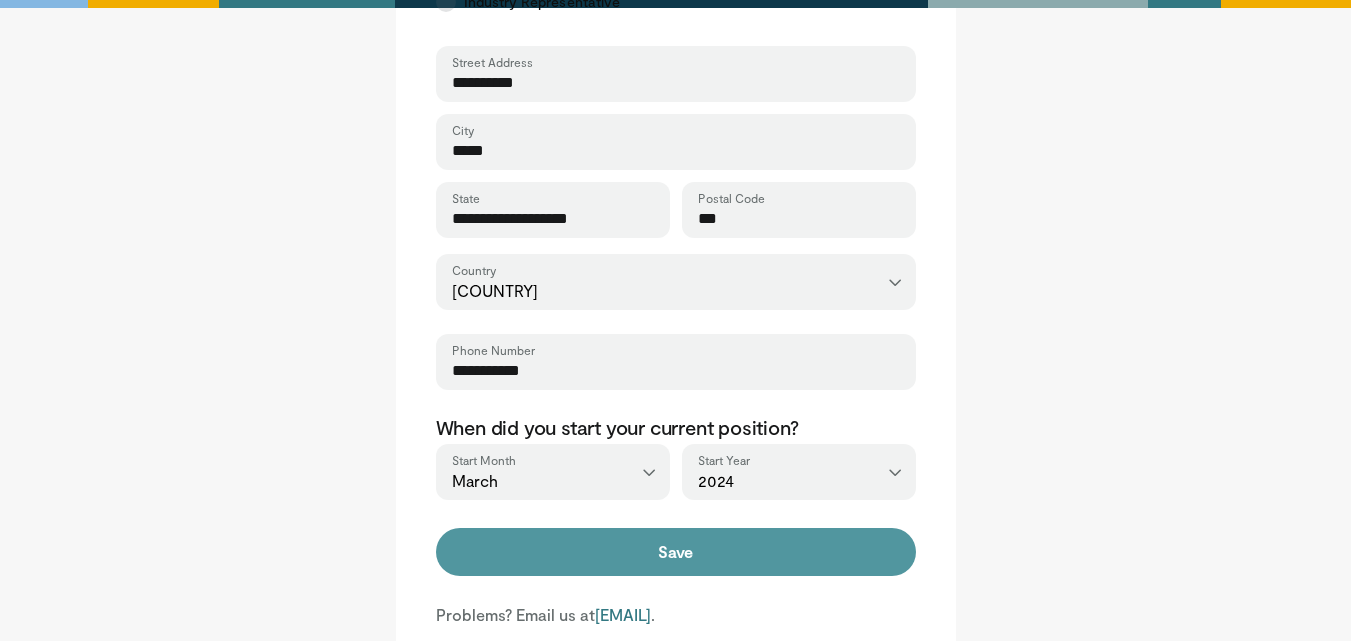 type on "***" 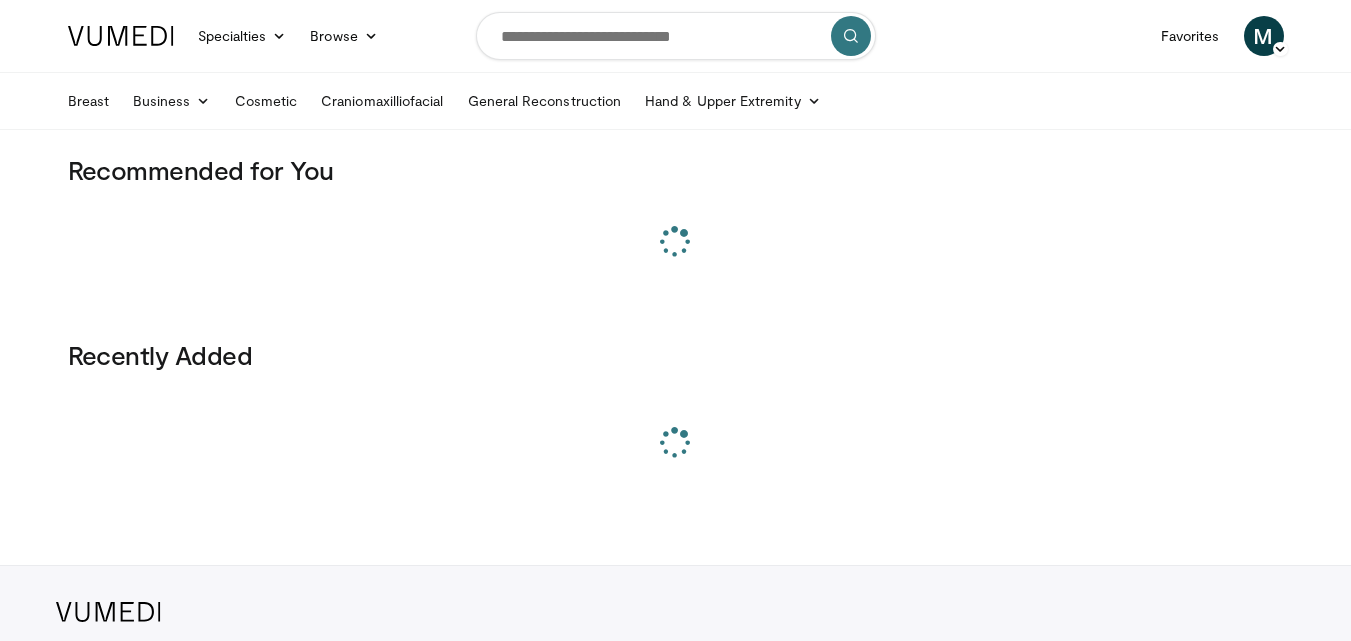 scroll, scrollTop: 0, scrollLeft: 0, axis: both 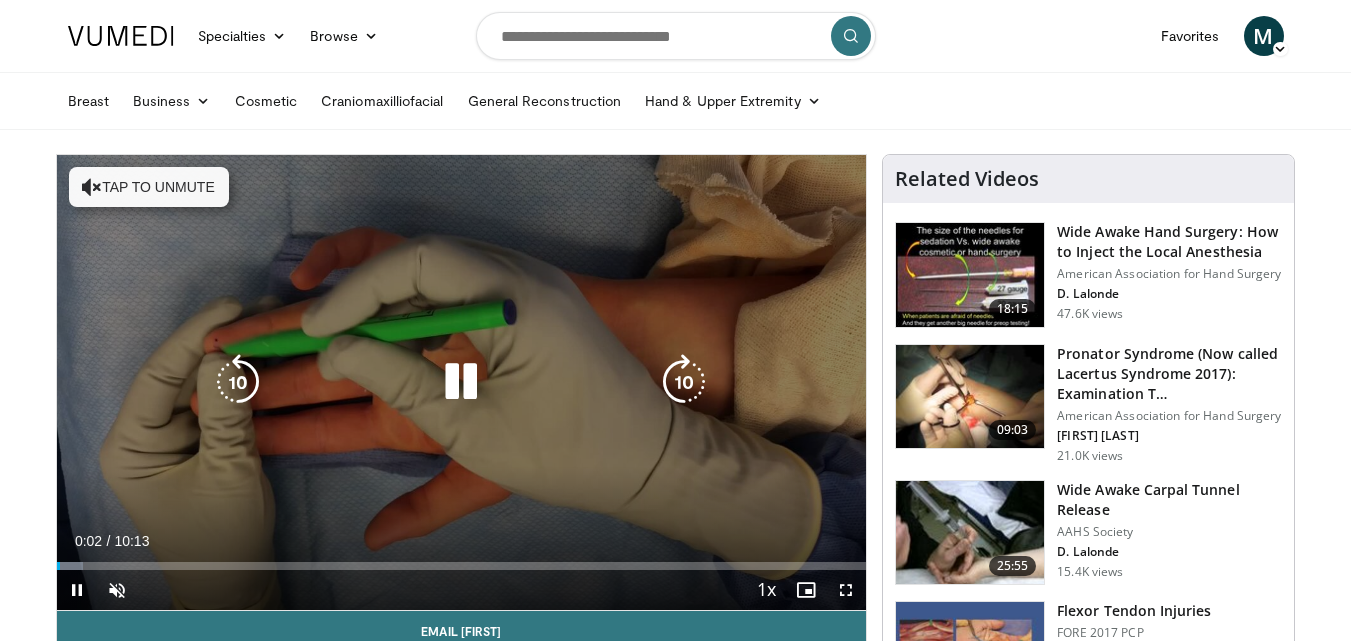 click at bounding box center [461, 382] 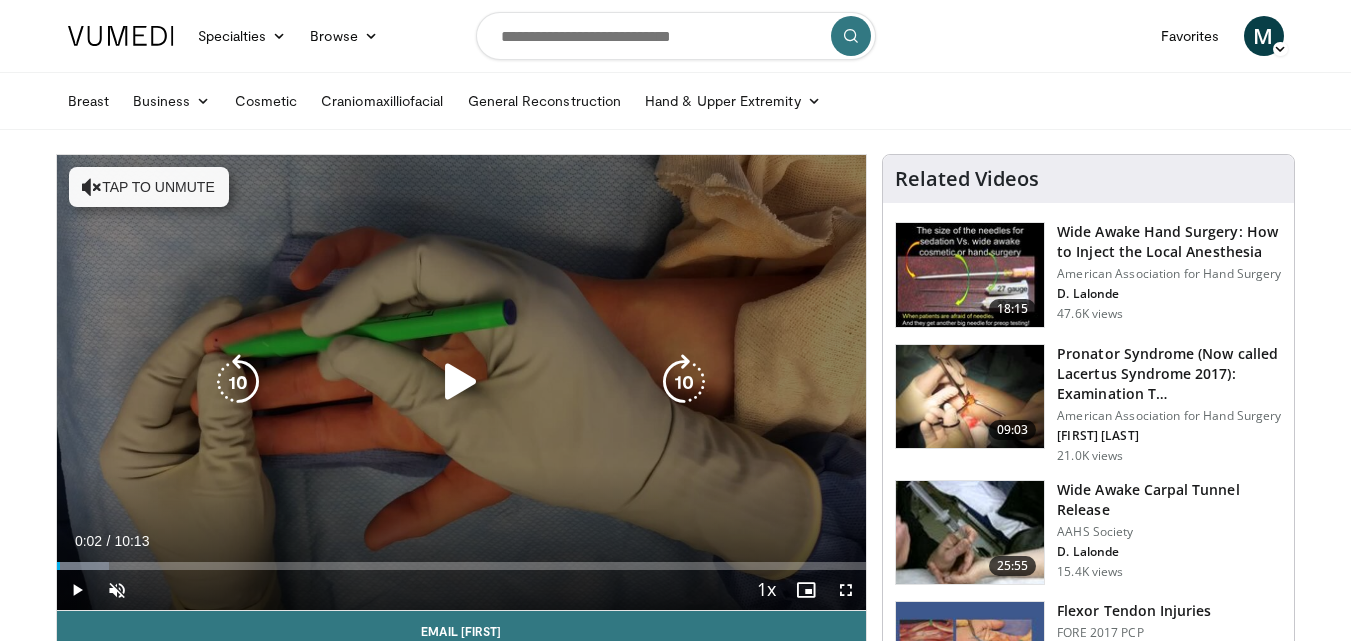 click at bounding box center (461, 382) 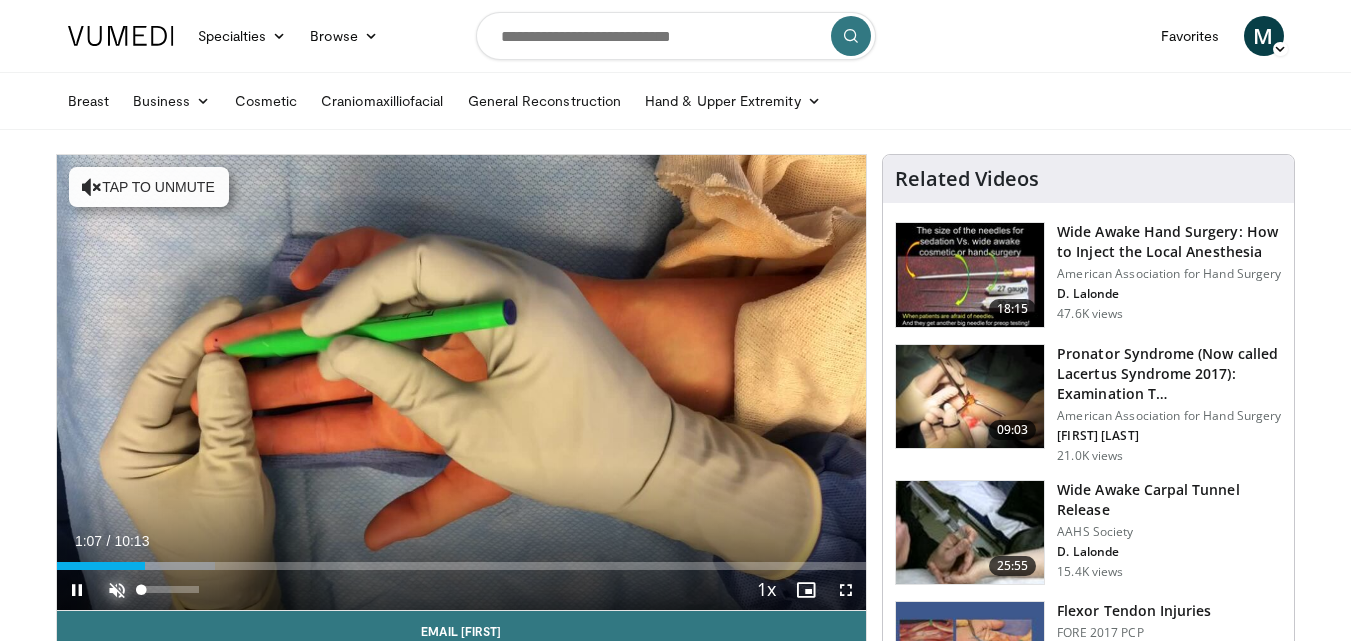 click at bounding box center (117, 590) 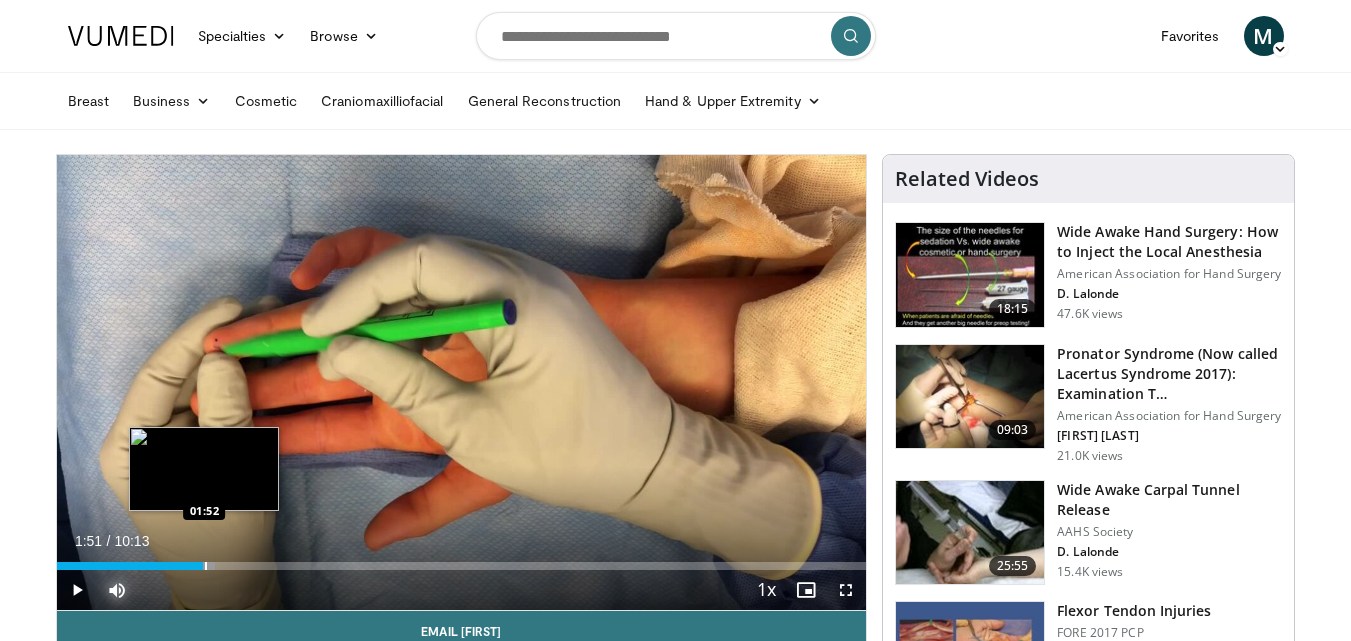 click at bounding box center (206, 566) 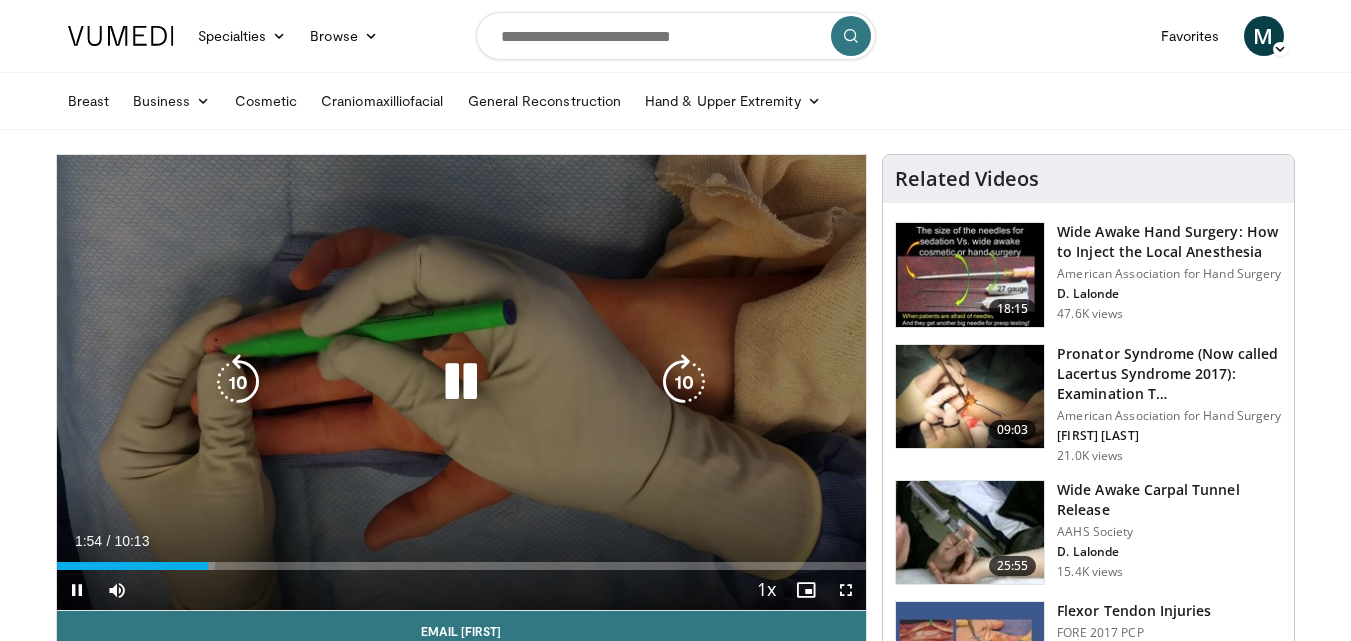 click at bounding box center (461, 382) 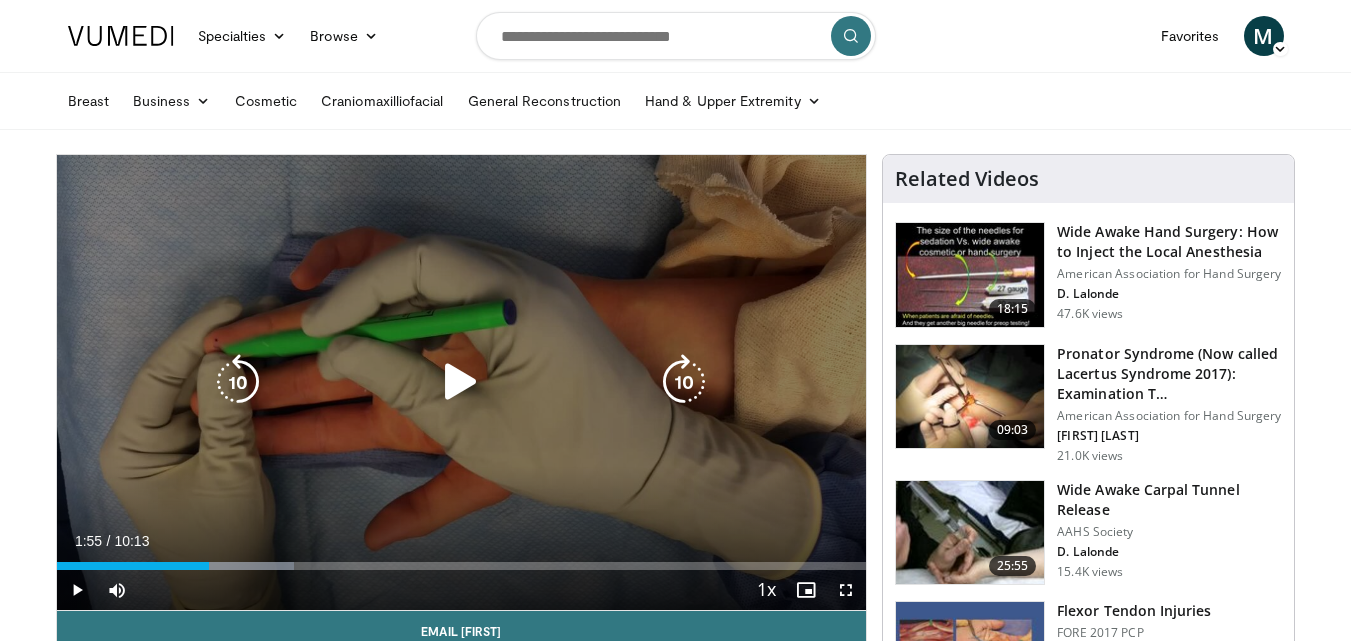 click at bounding box center [461, 382] 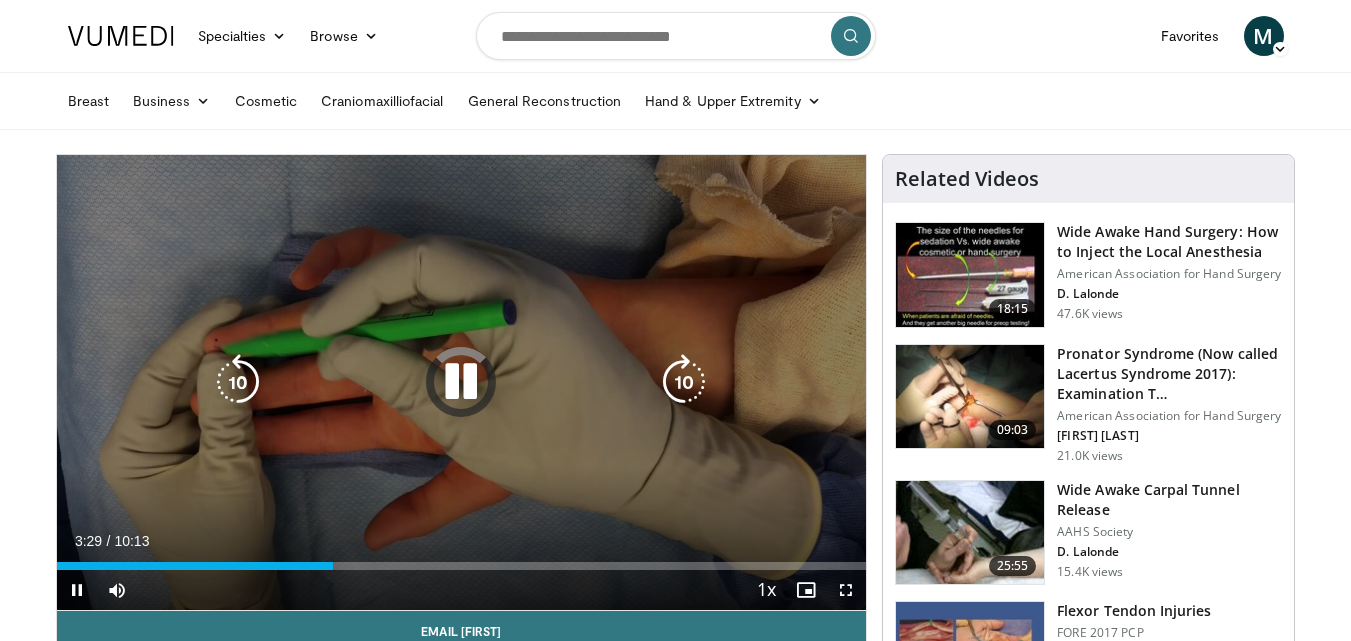 click at bounding box center (461, 382) 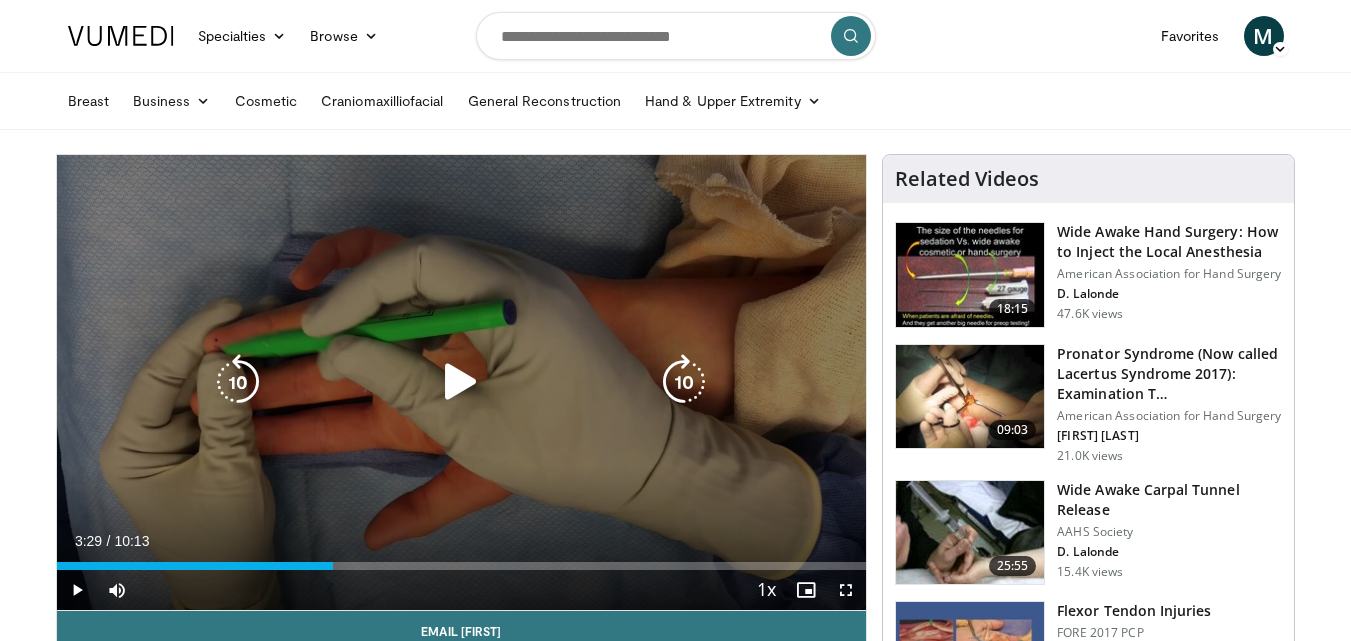 click at bounding box center [461, 382] 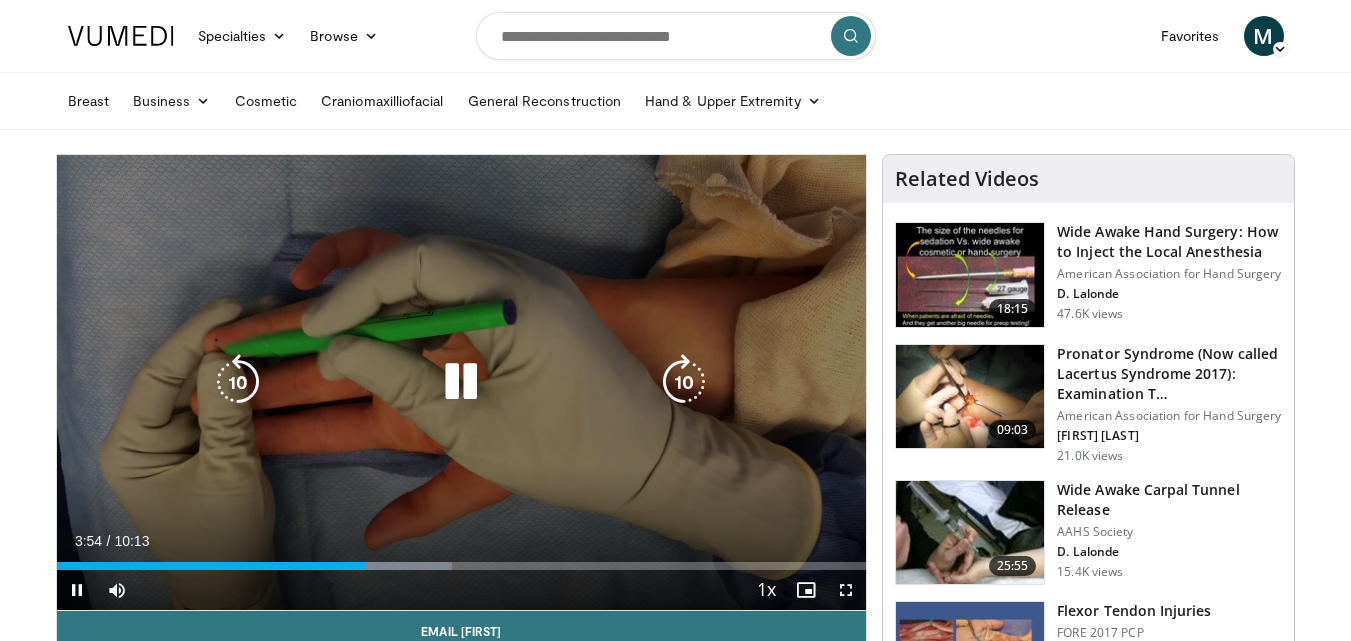click at bounding box center (461, 382) 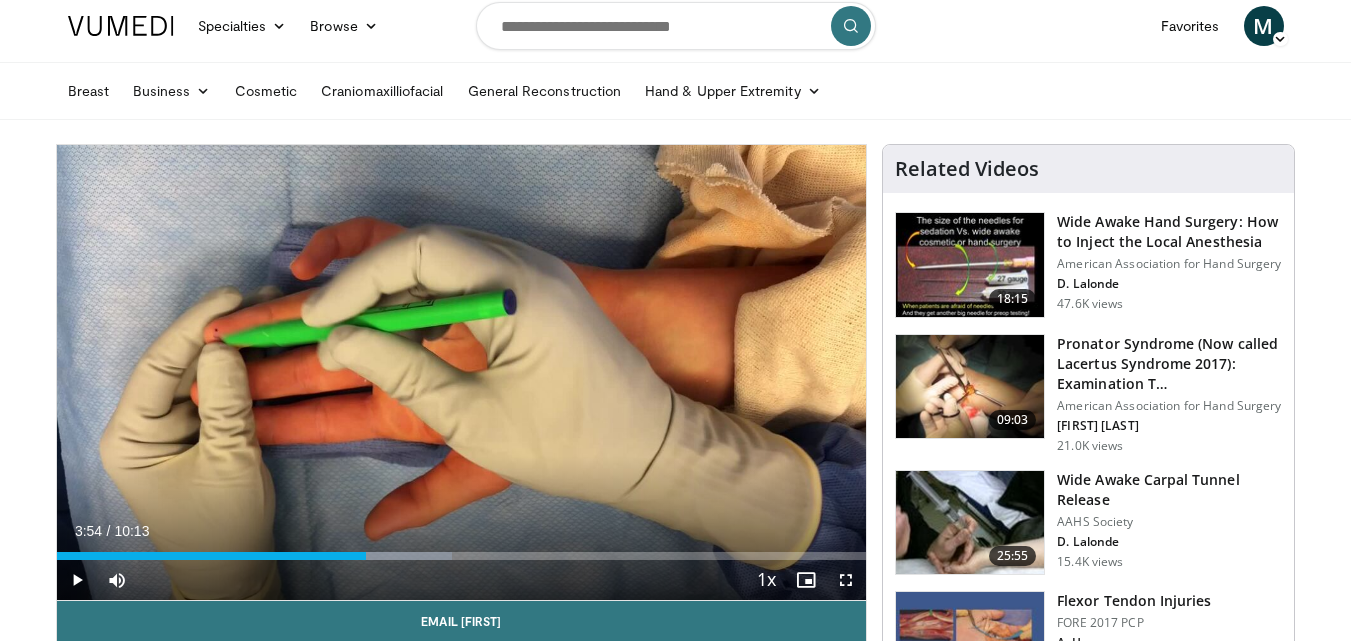 scroll, scrollTop: 5, scrollLeft: 0, axis: vertical 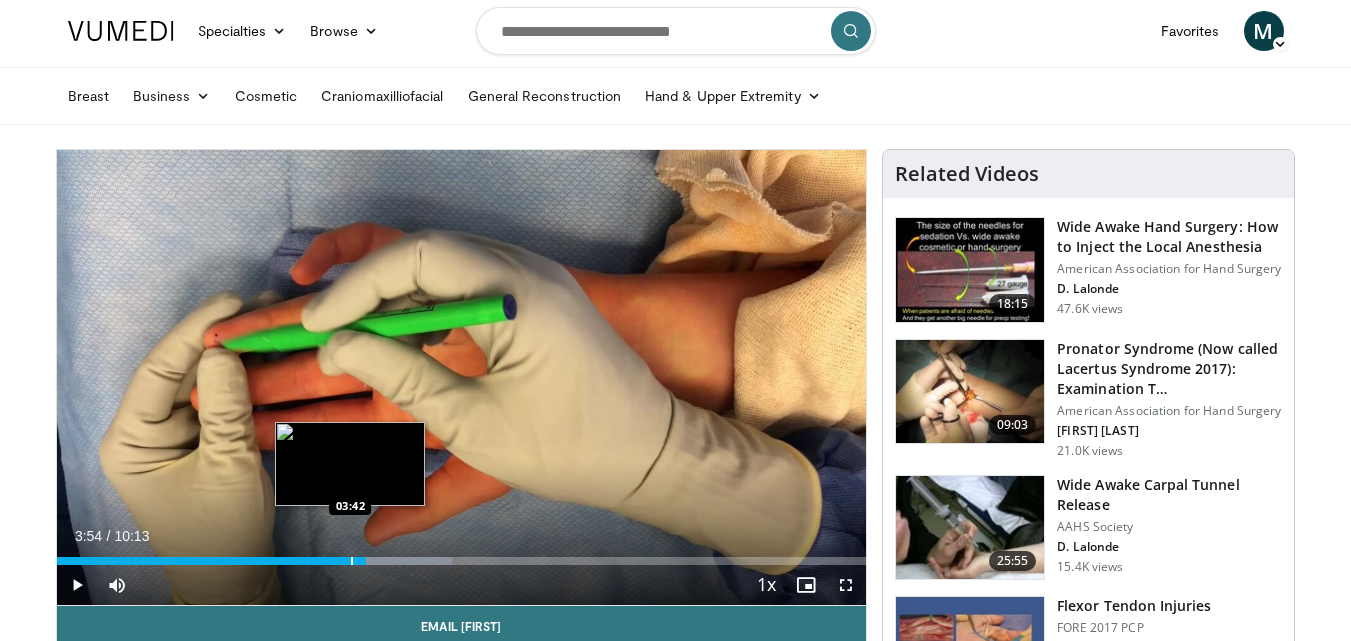 click at bounding box center [352, 561] 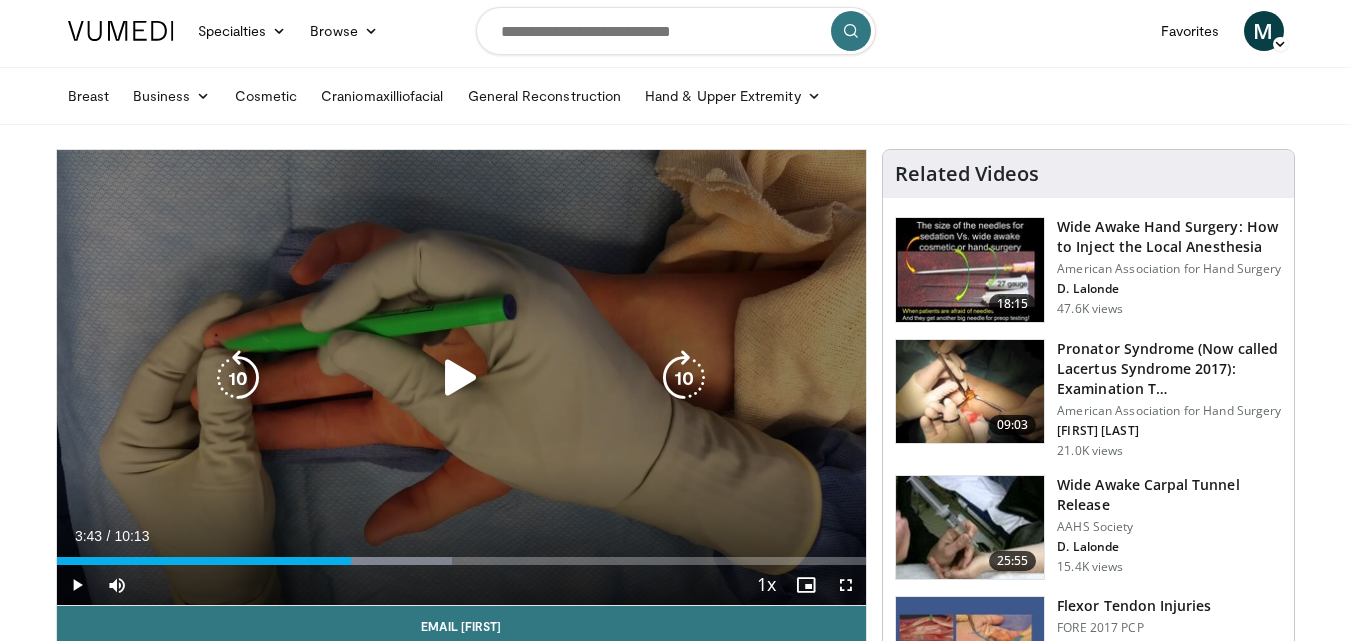 click at bounding box center (461, 378) 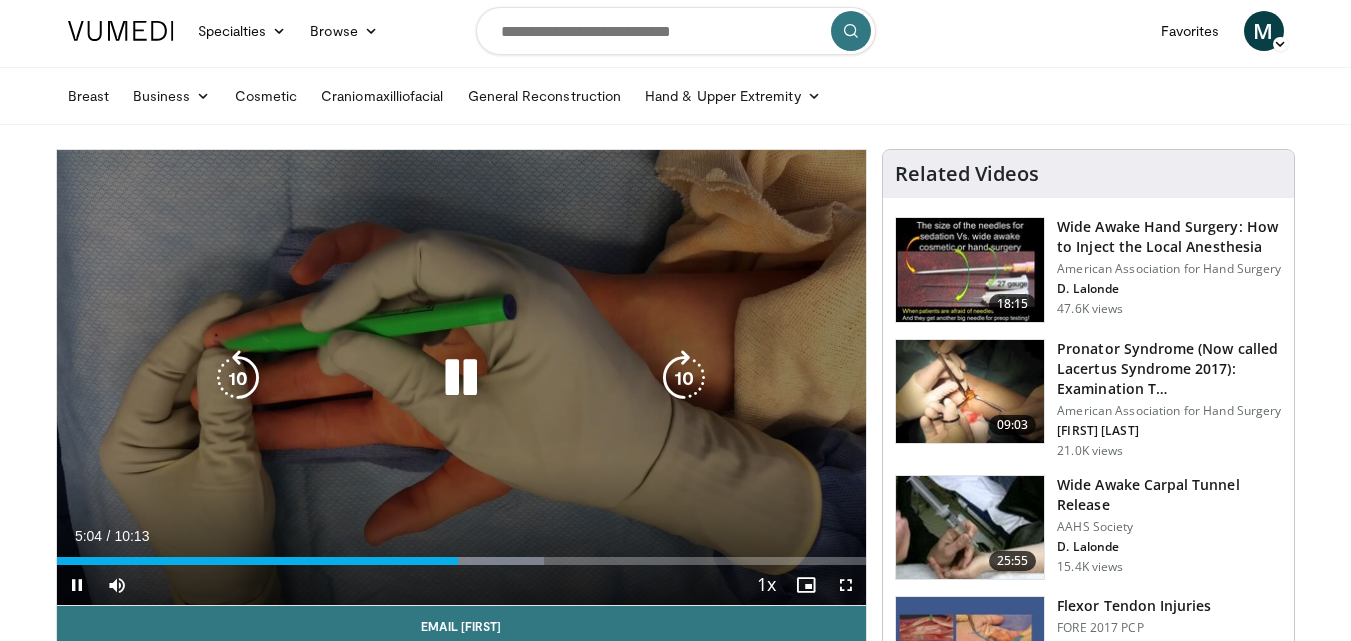 click at bounding box center [461, 378] 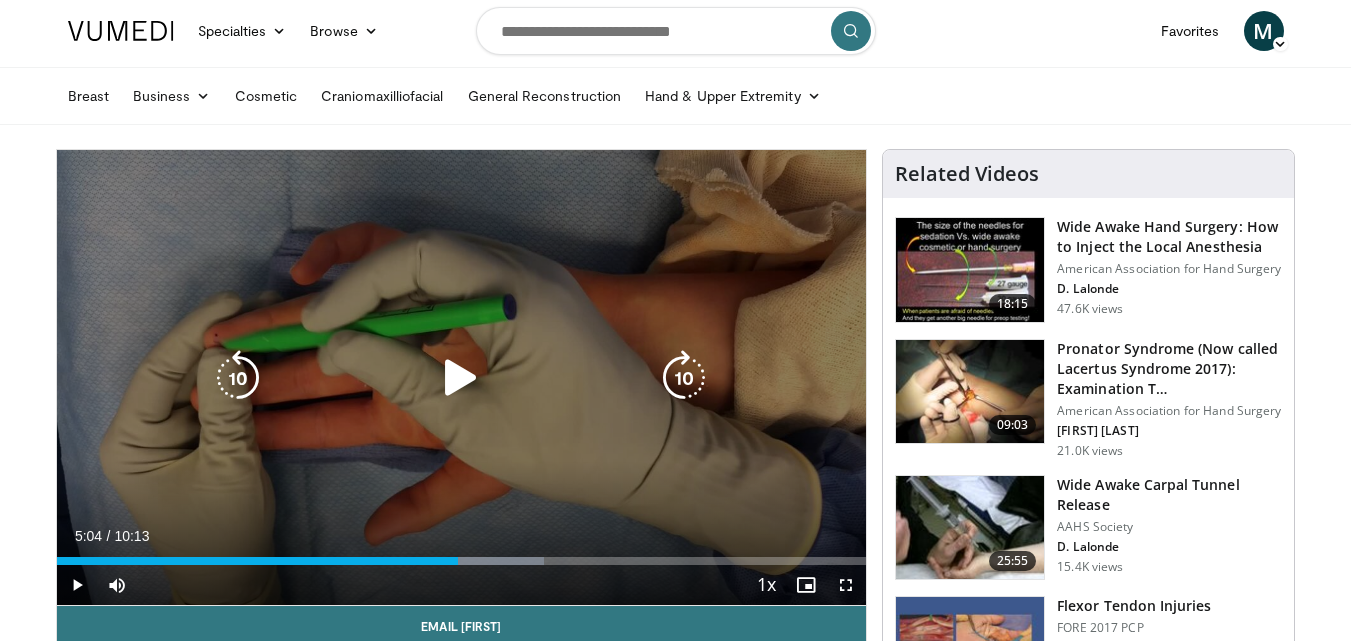 click on "10 seconds
Tap to unmute" at bounding box center (462, 377) 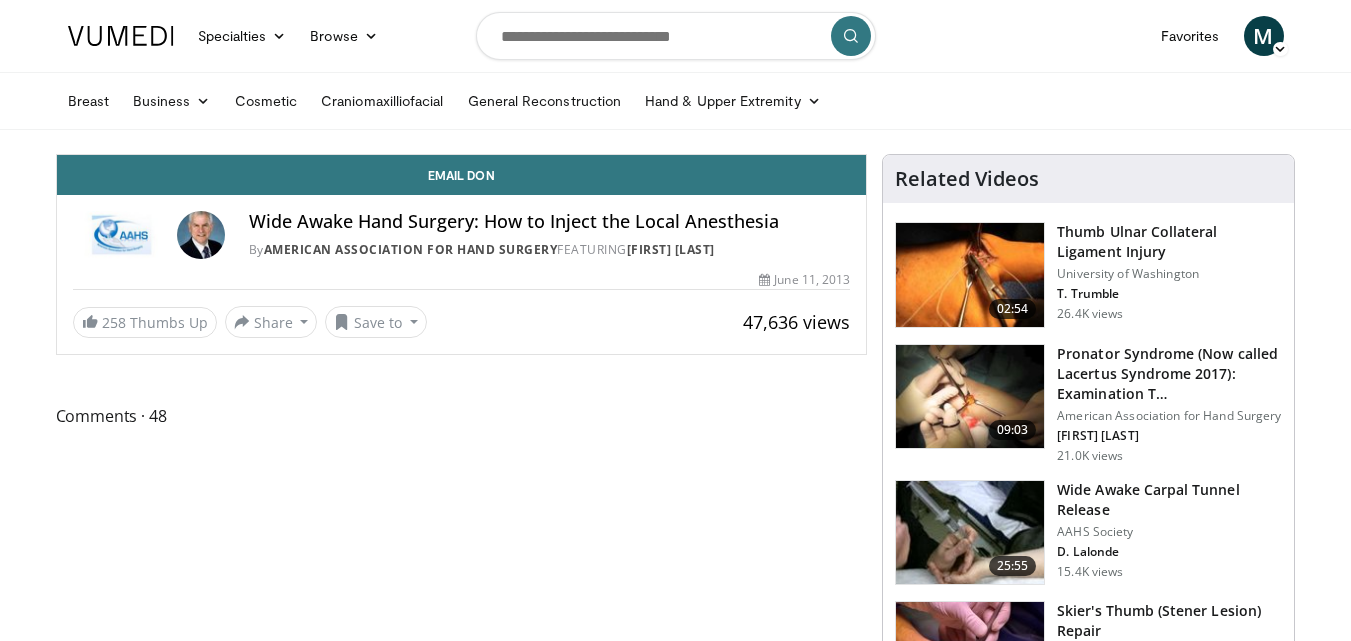 scroll, scrollTop: 0, scrollLeft: 0, axis: both 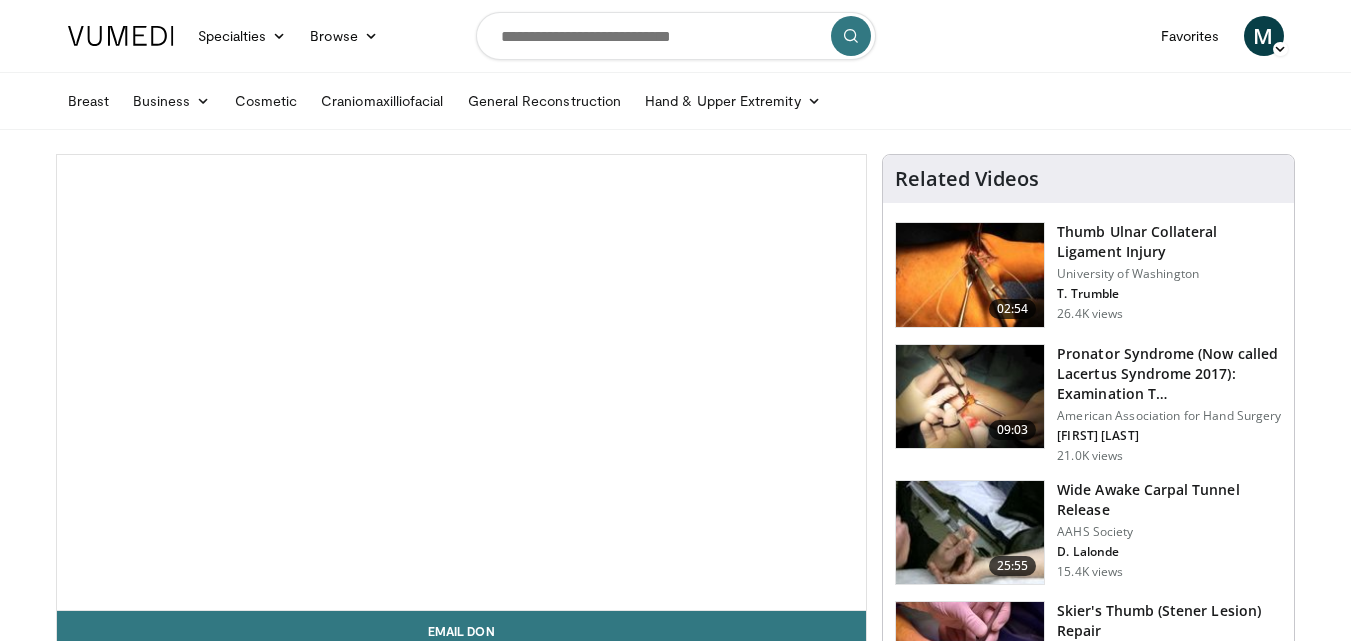 click at bounding box center (461, 383) 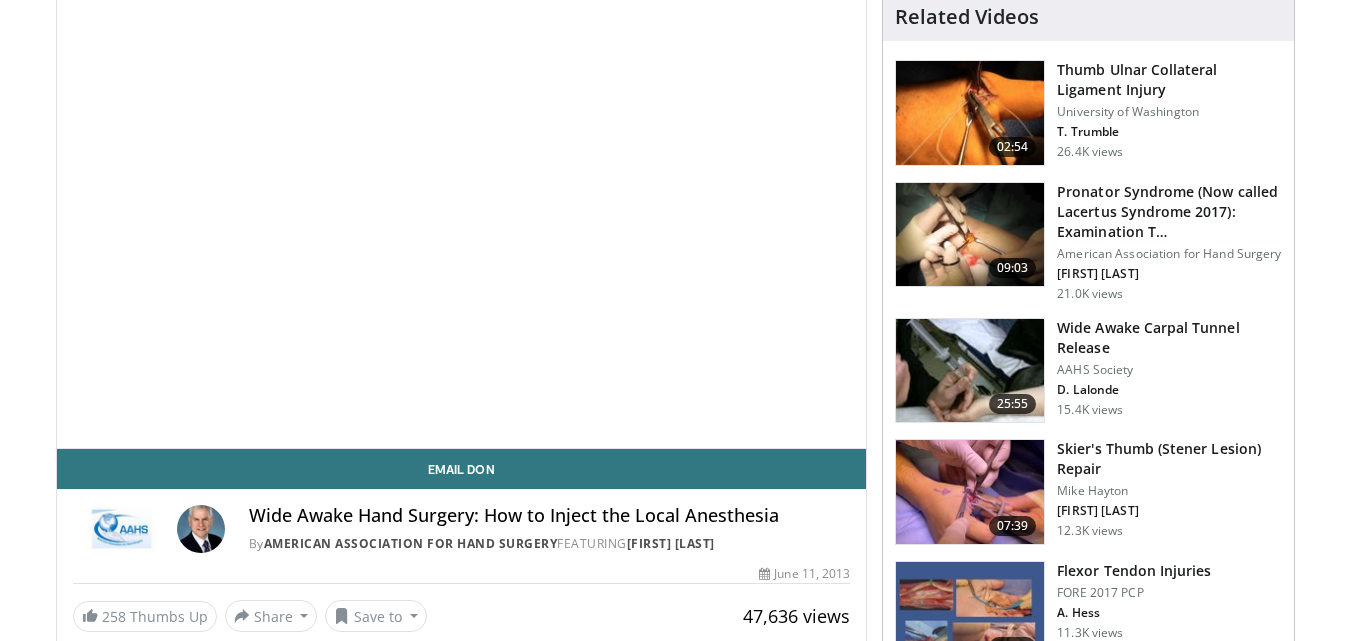 scroll, scrollTop: 160, scrollLeft: 0, axis: vertical 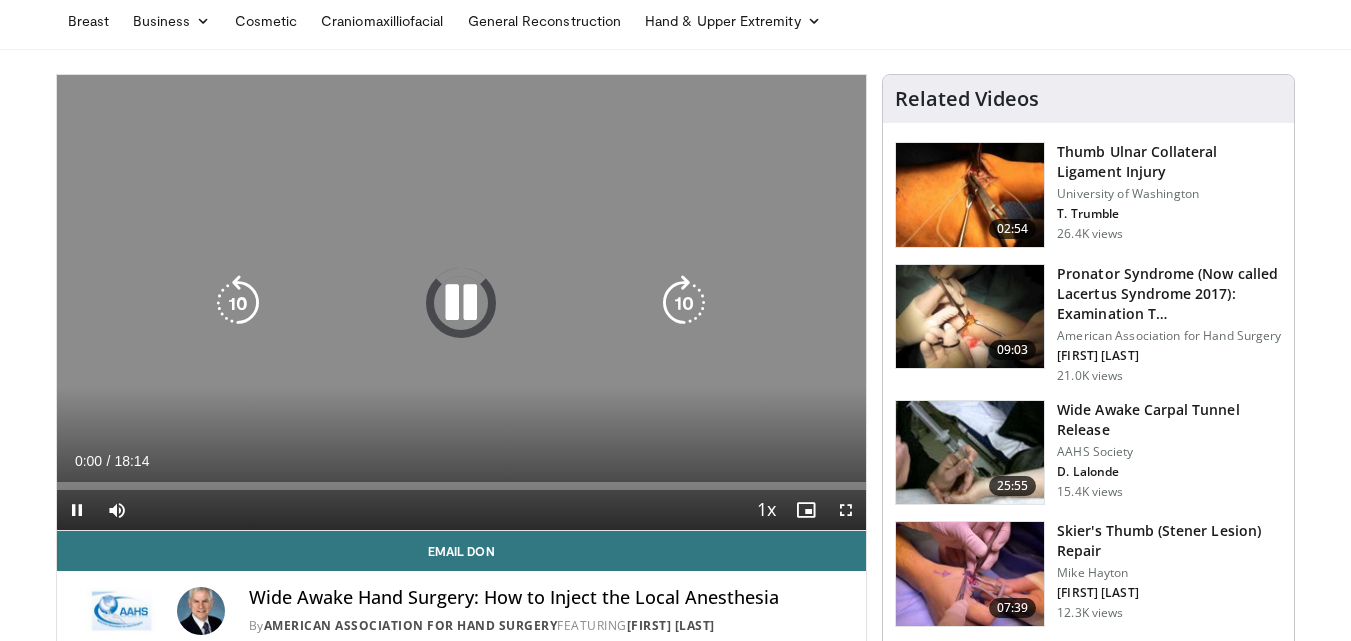 click at bounding box center (461, 303) 